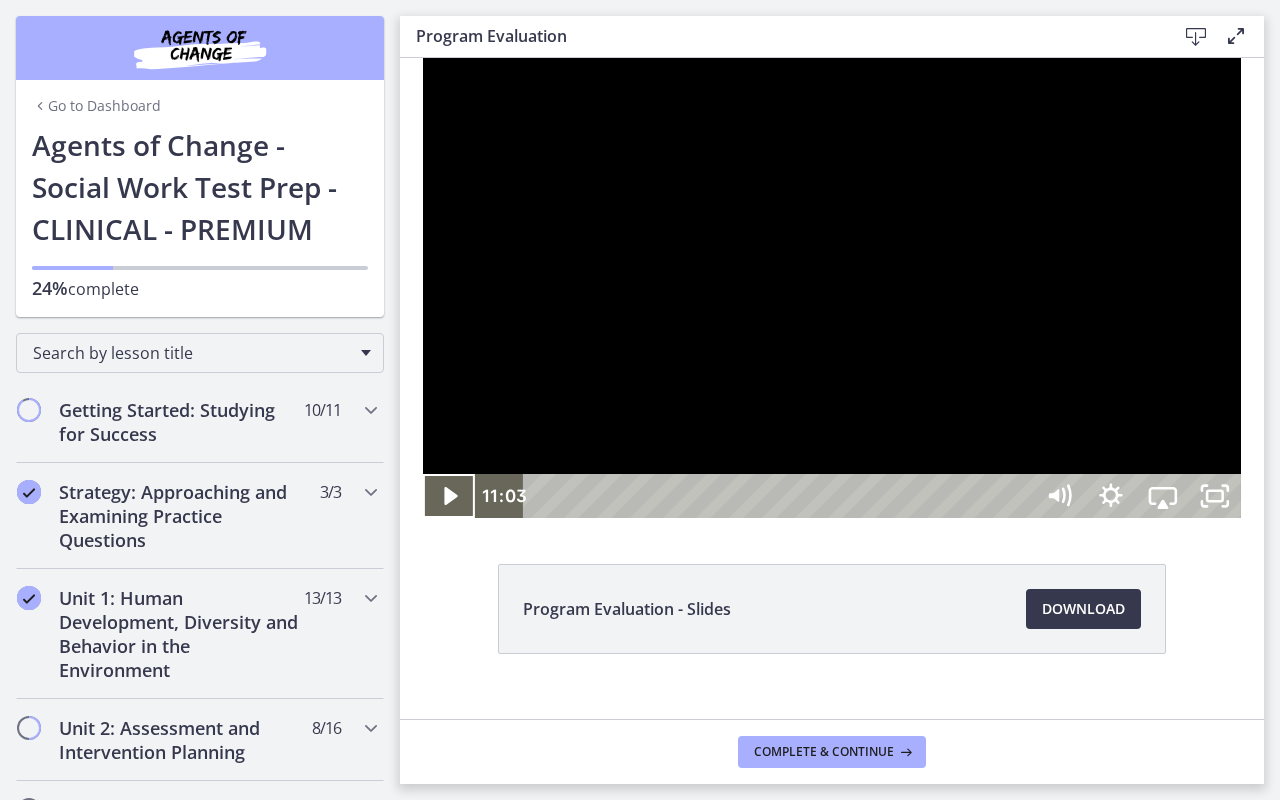scroll, scrollTop: 0, scrollLeft: 0, axis: both 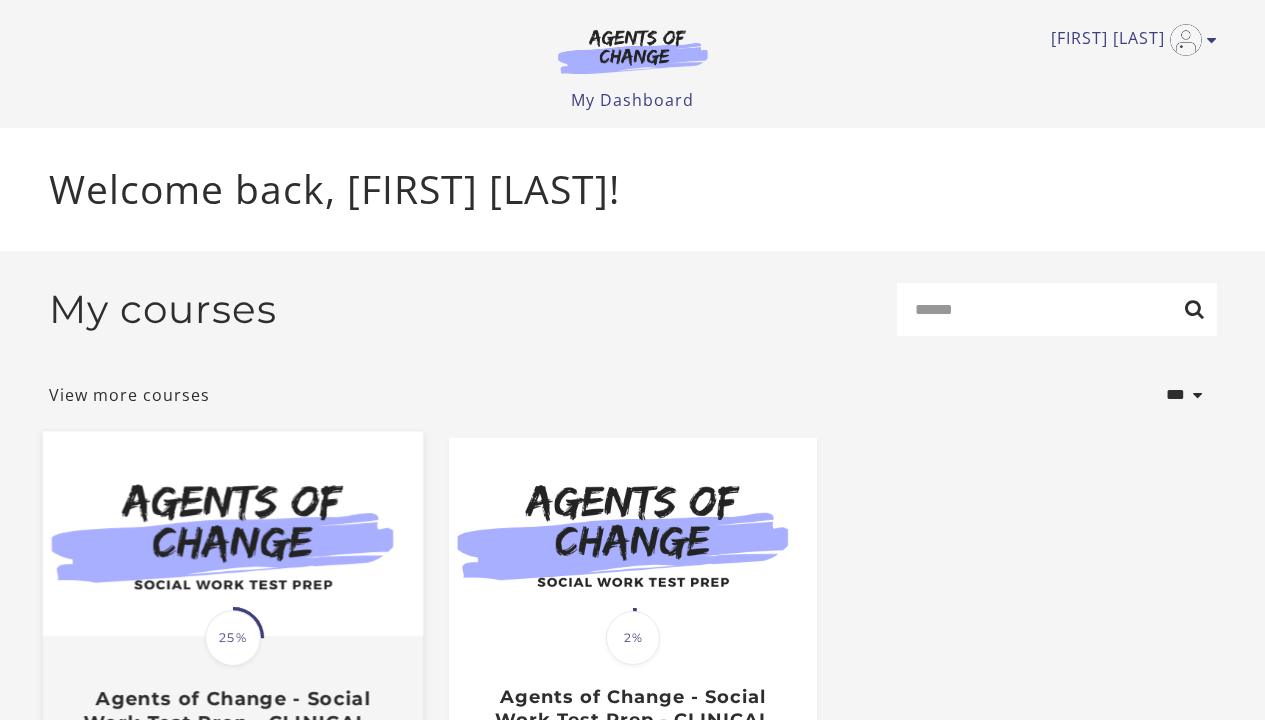 click at bounding box center (232, 533) 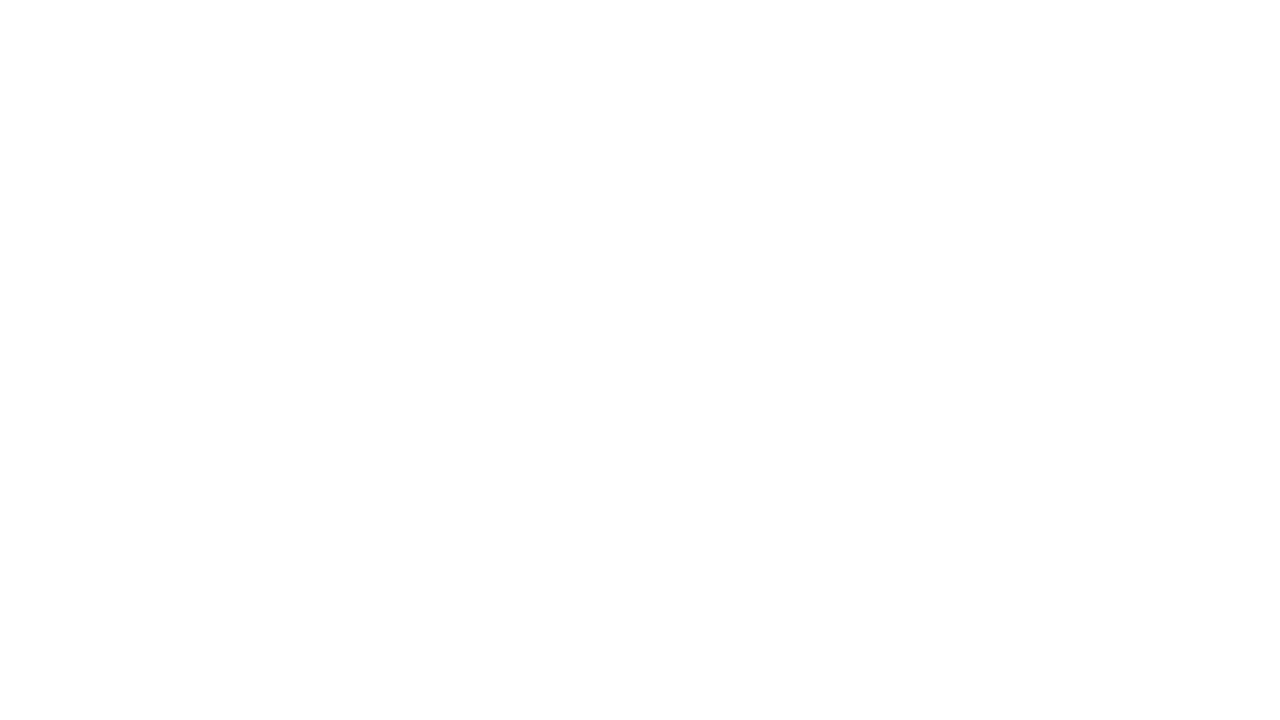 scroll, scrollTop: 0, scrollLeft: 0, axis: both 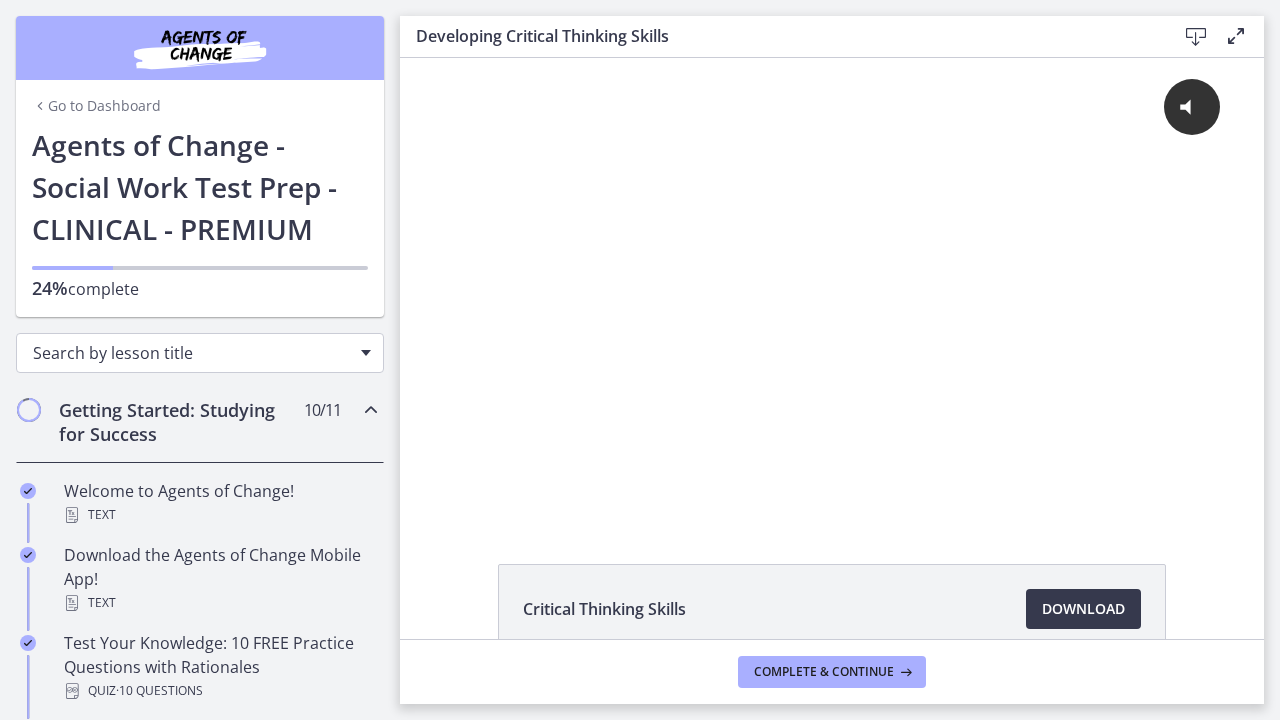 click on "Search by lesson title" at bounding box center (192, 353) 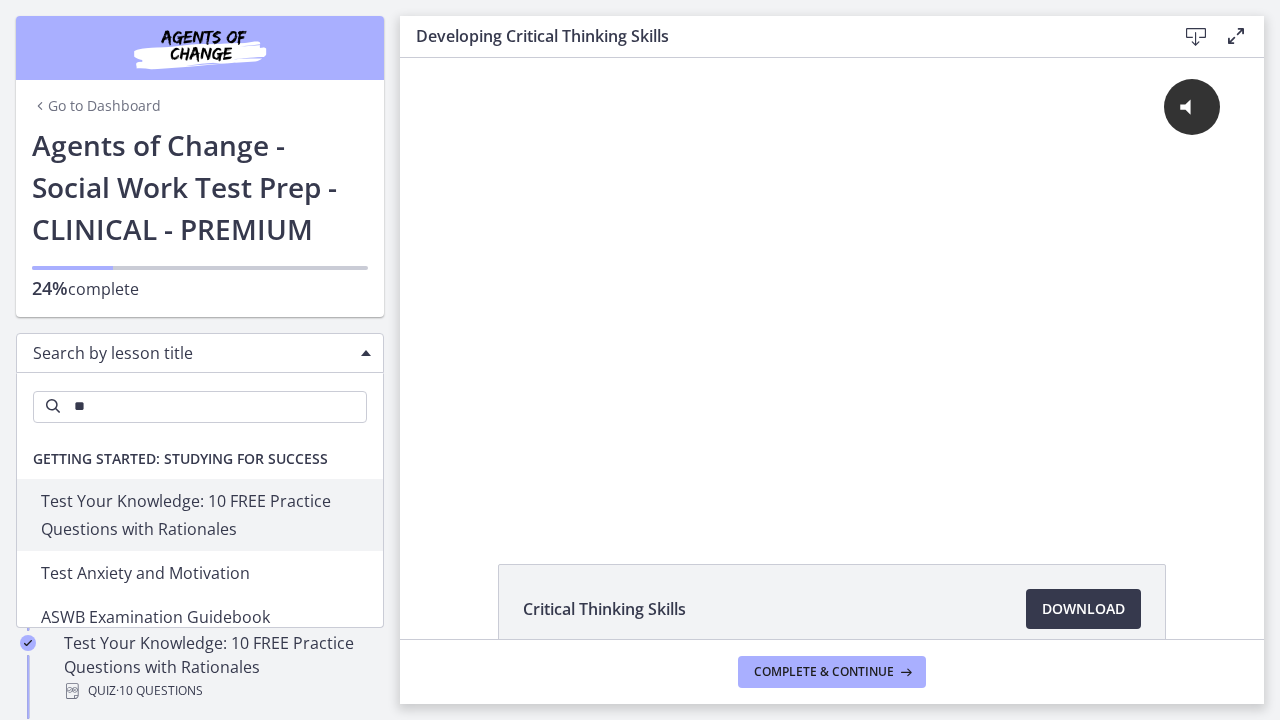 type on "*" 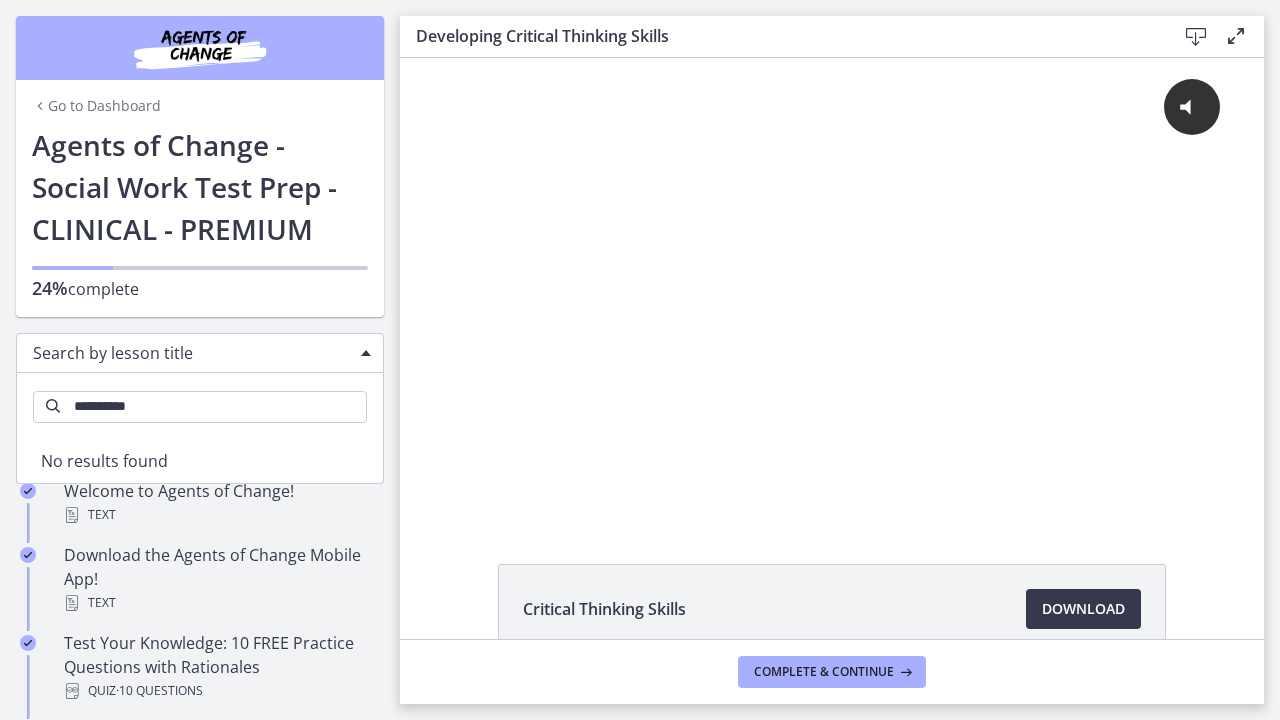 type on "**********" 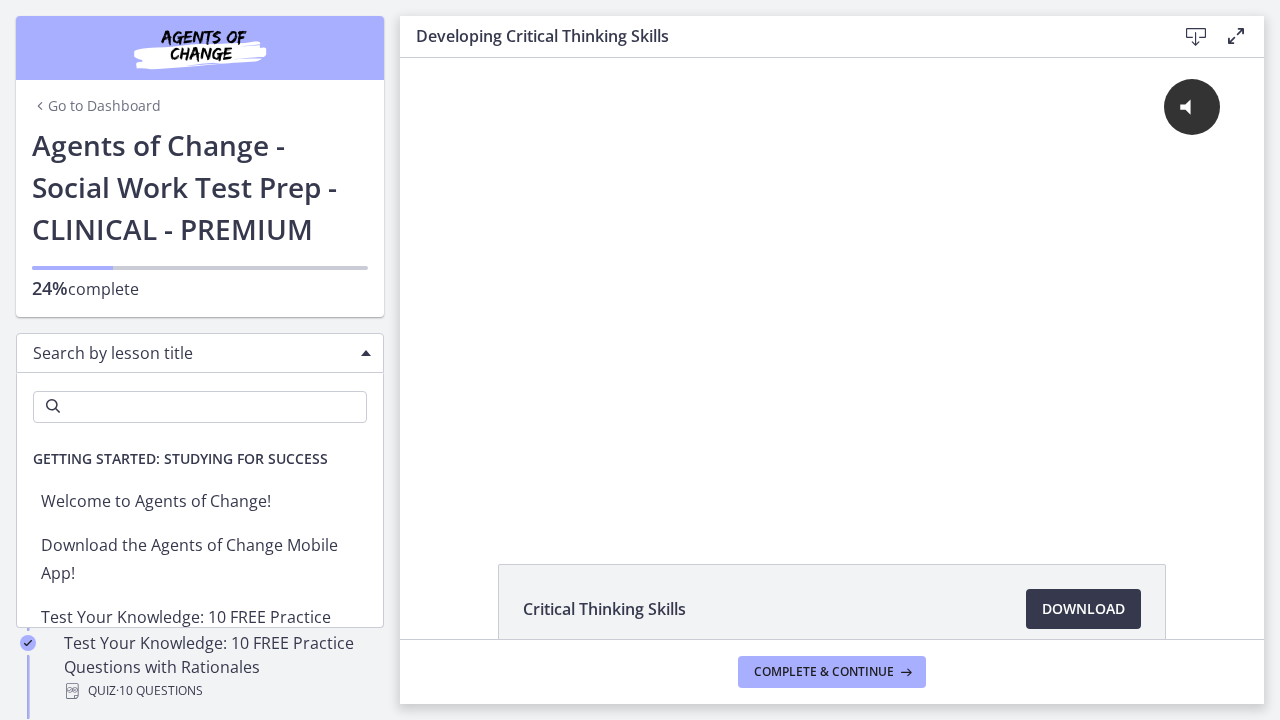 click on "Search by lesson title" at bounding box center [192, 353] 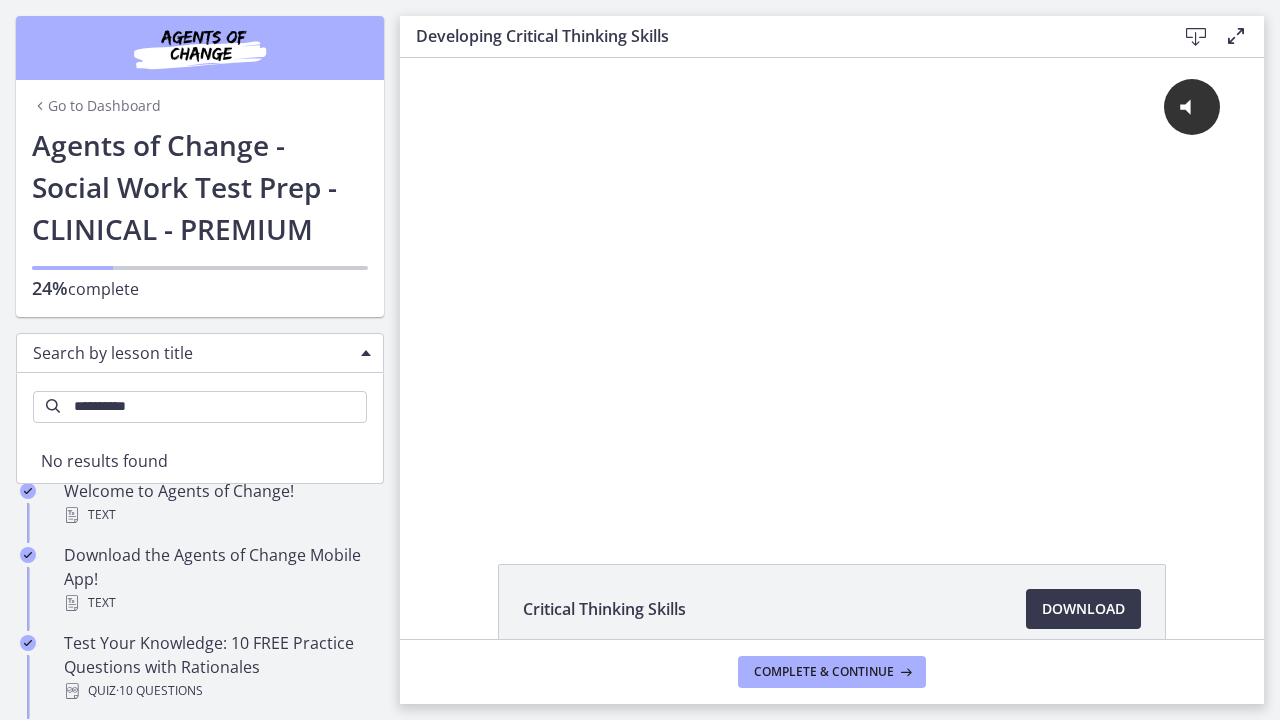 type on "**********" 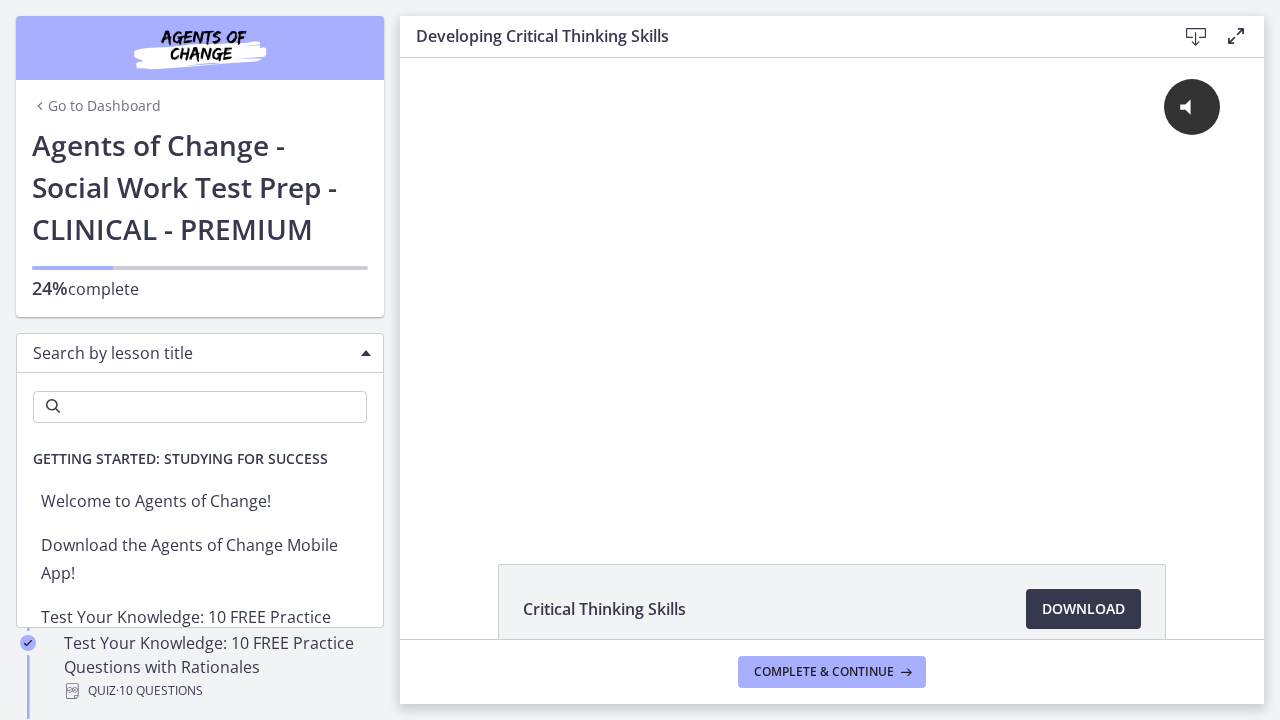click on "Search by lesson title" at bounding box center [200, 353] 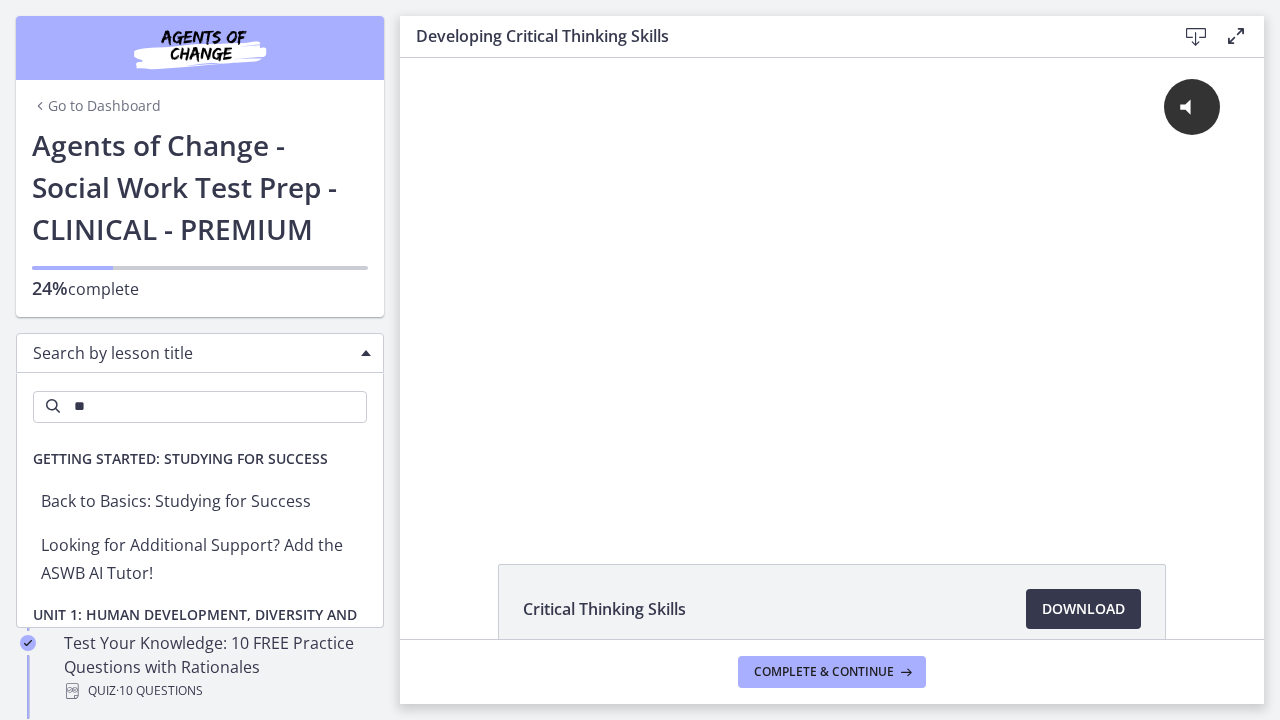 type on "*" 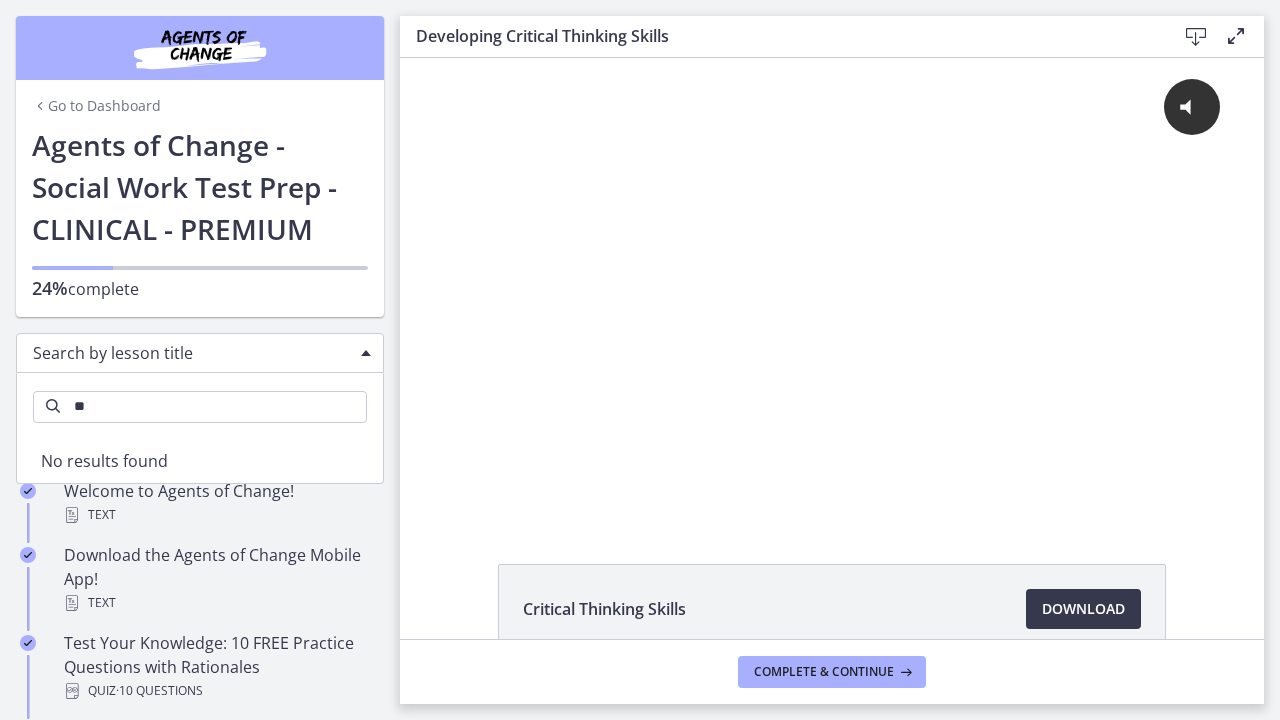 type on "*" 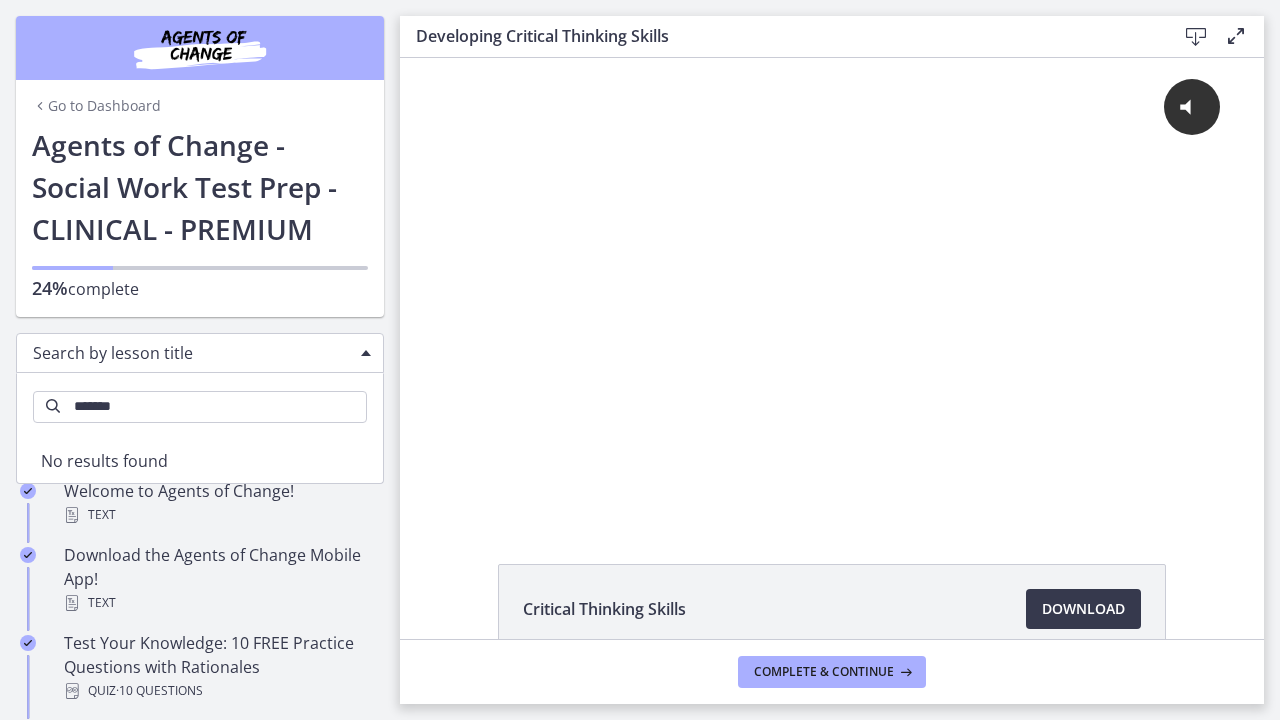 type on "********" 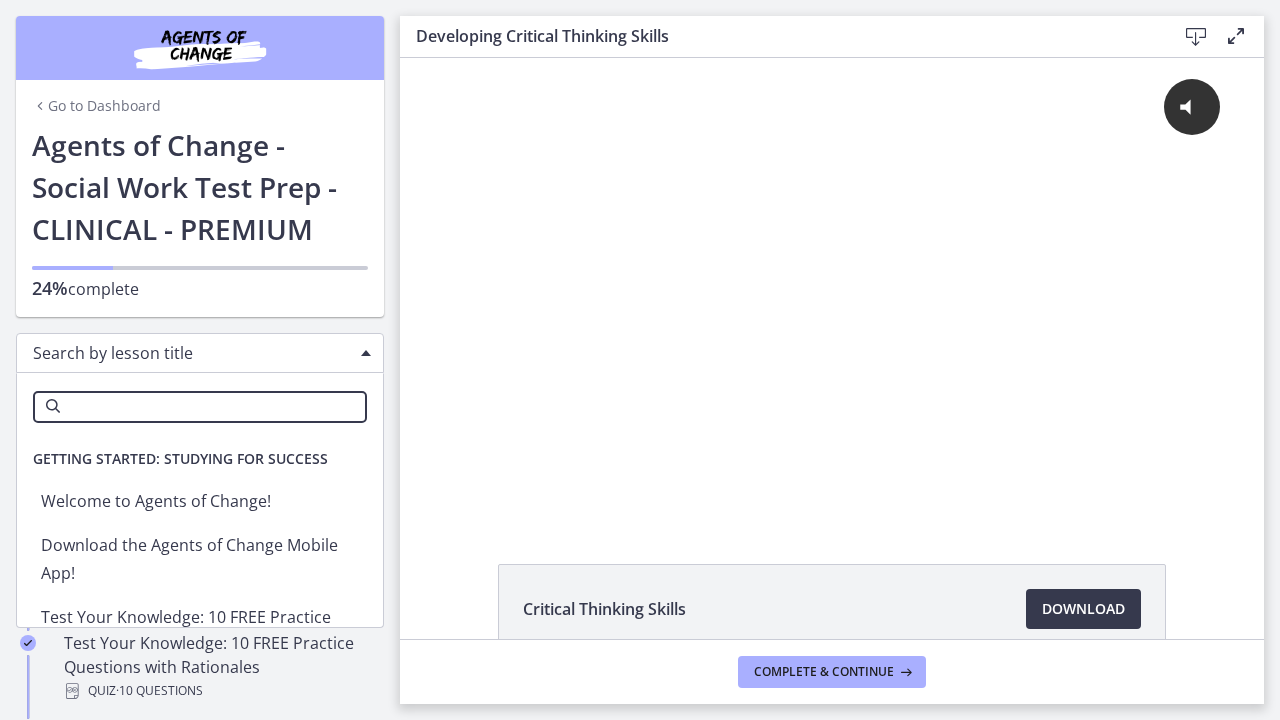 click on "Search by lesson title" at bounding box center [192, 353] 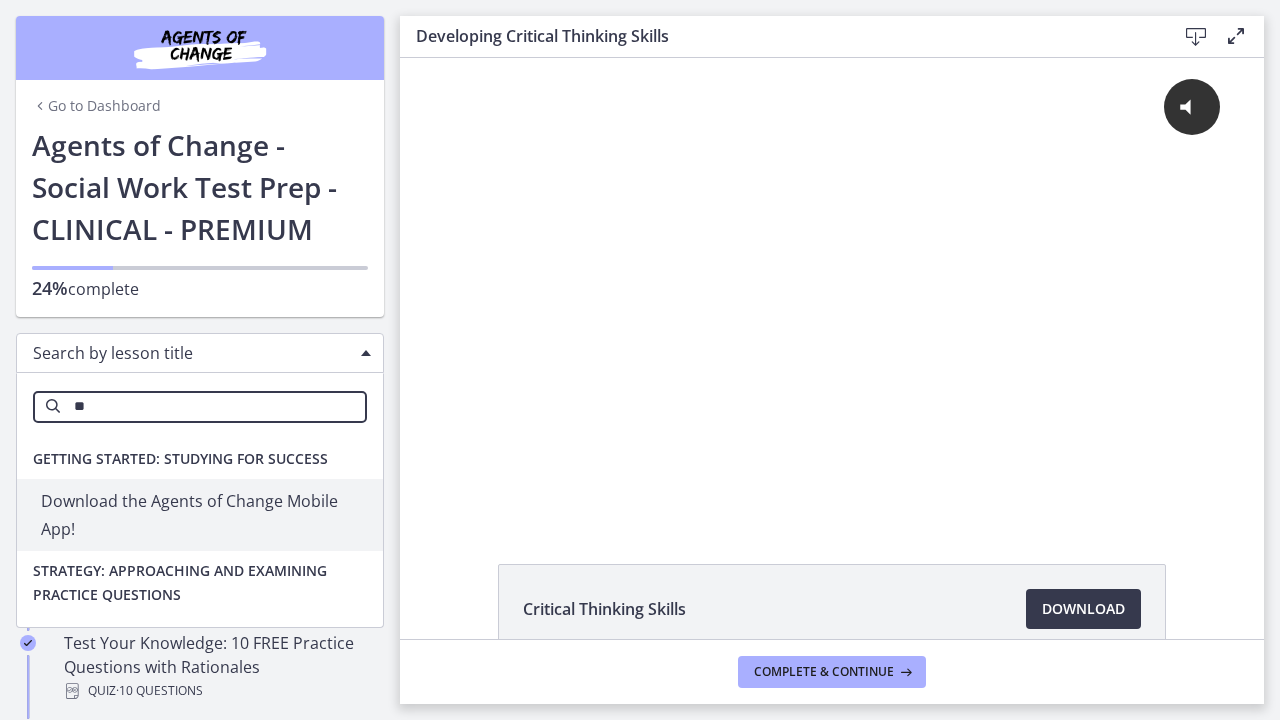 type on "*" 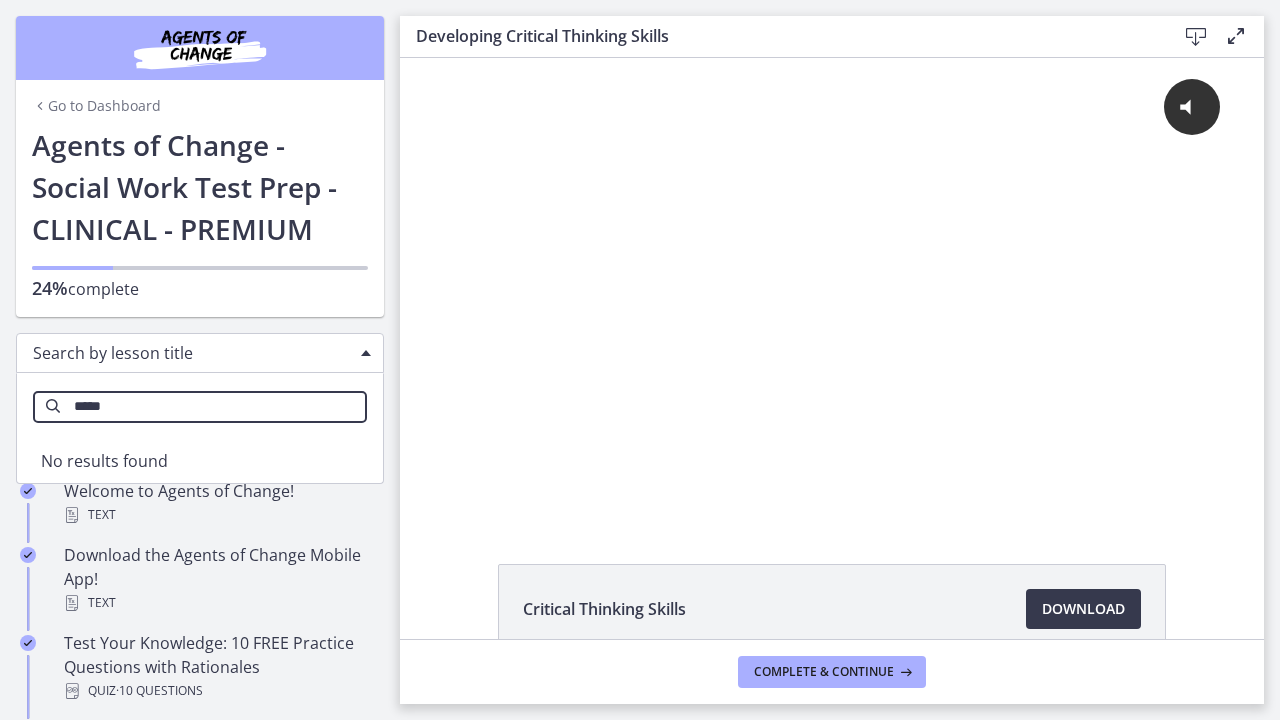 type on "******" 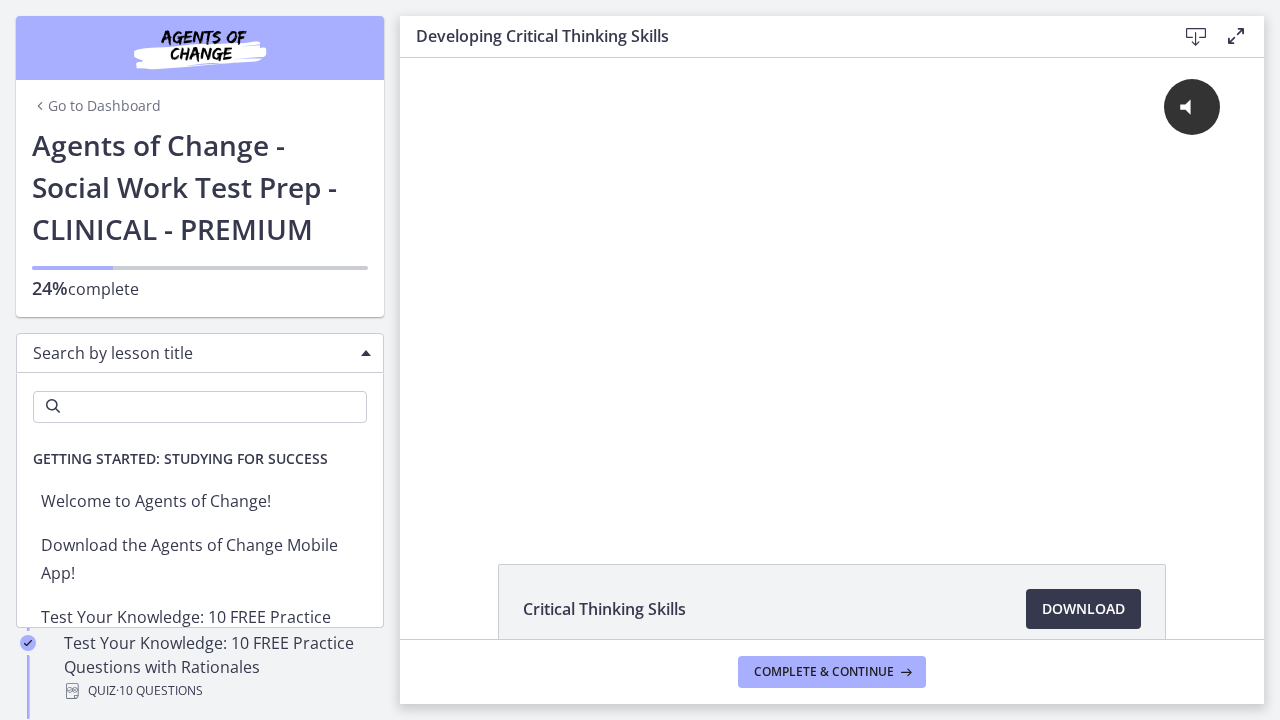 click on "Search by lesson title" at bounding box center (192, 353) 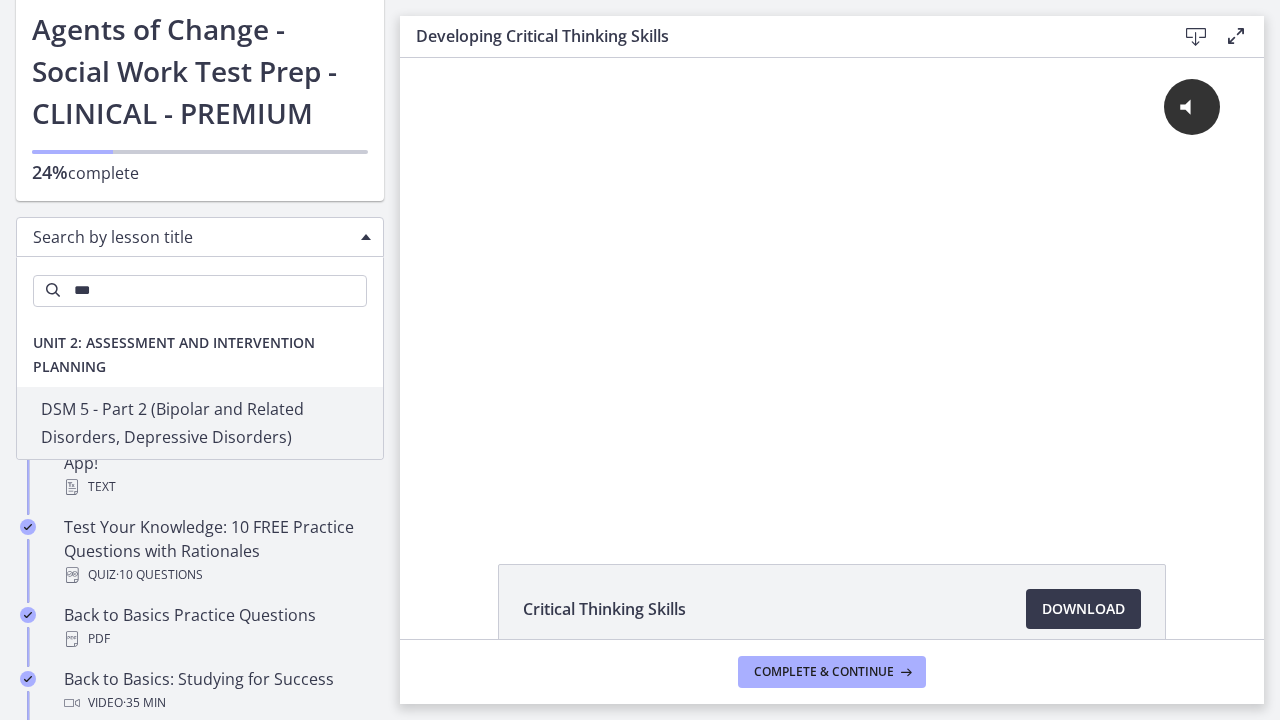 scroll, scrollTop: 119, scrollLeft: 0, axis: vertical 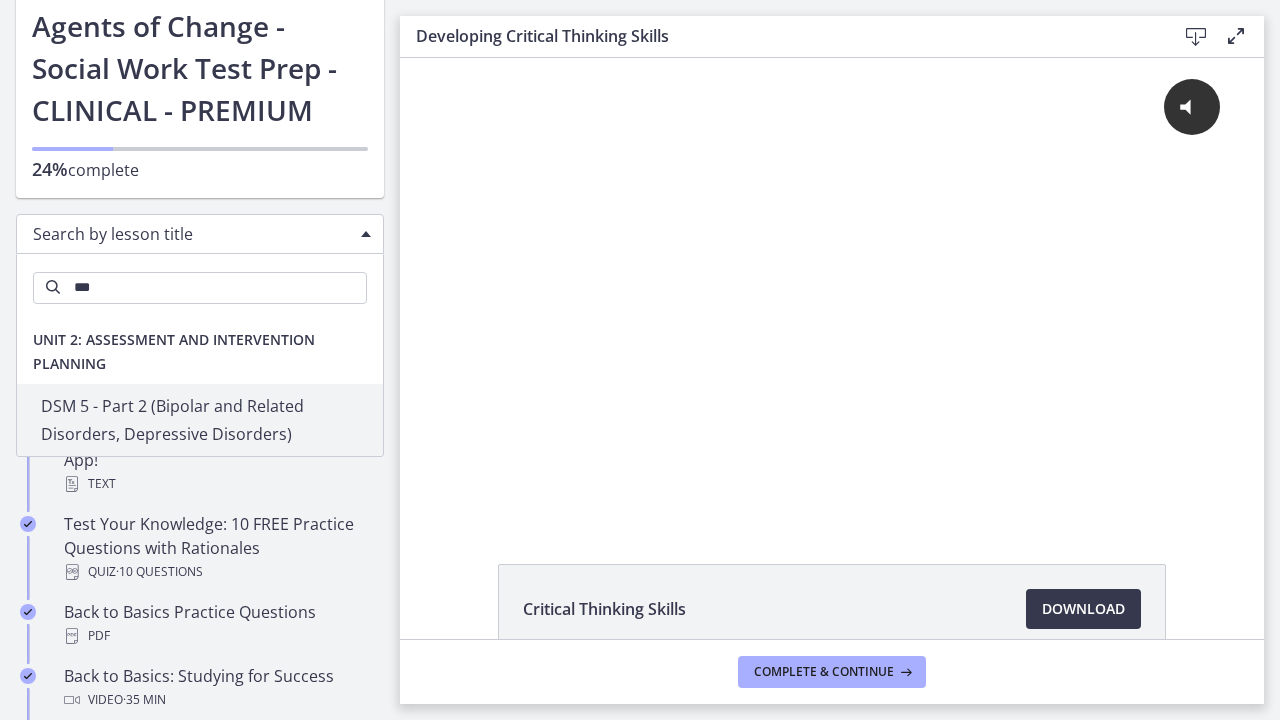 type on "***" 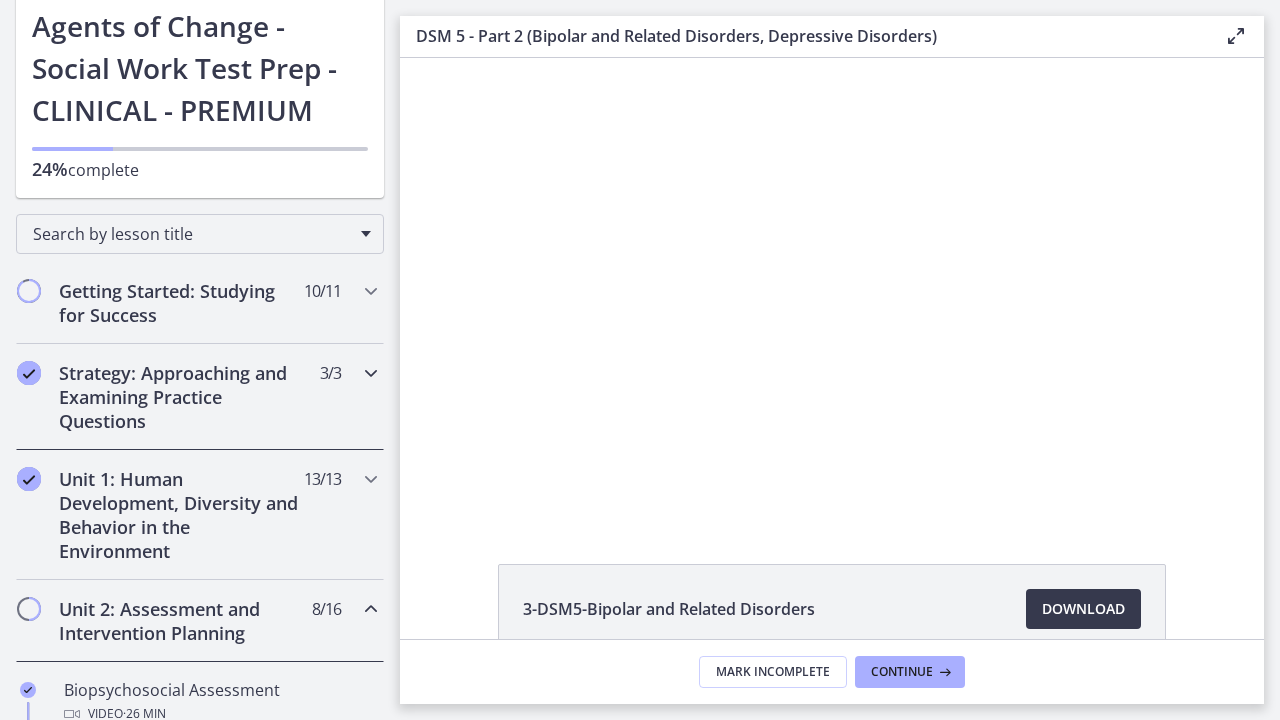 scroll, scrollTop: 0, scrollLeft: 0, axis: both 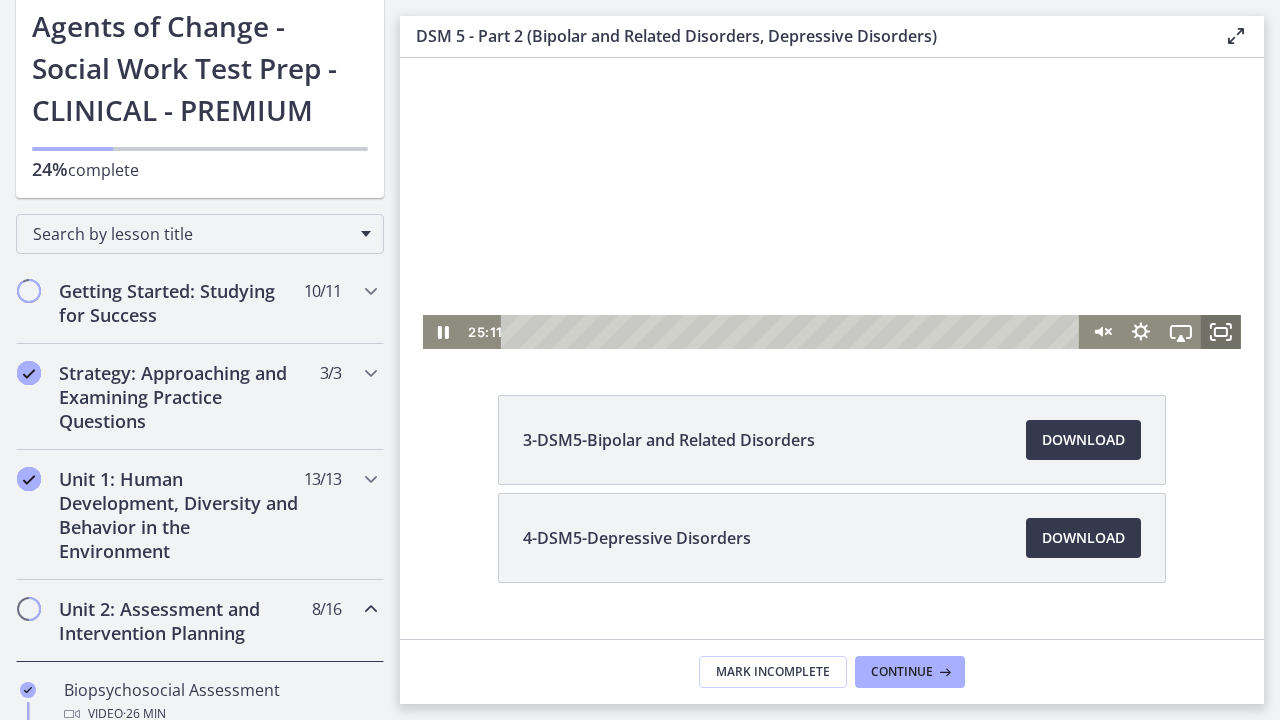 click 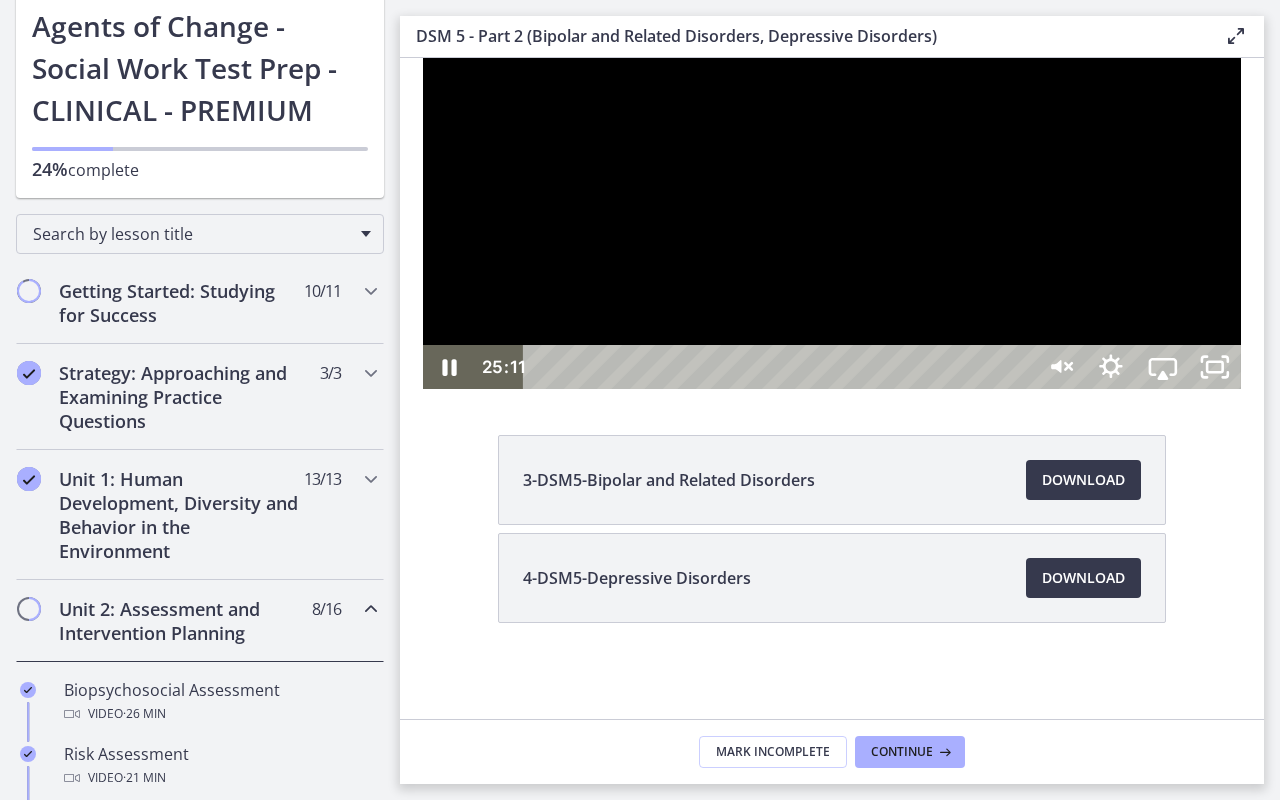 scroll, scrollTop: 0, scrollLeft: 0, axis: both 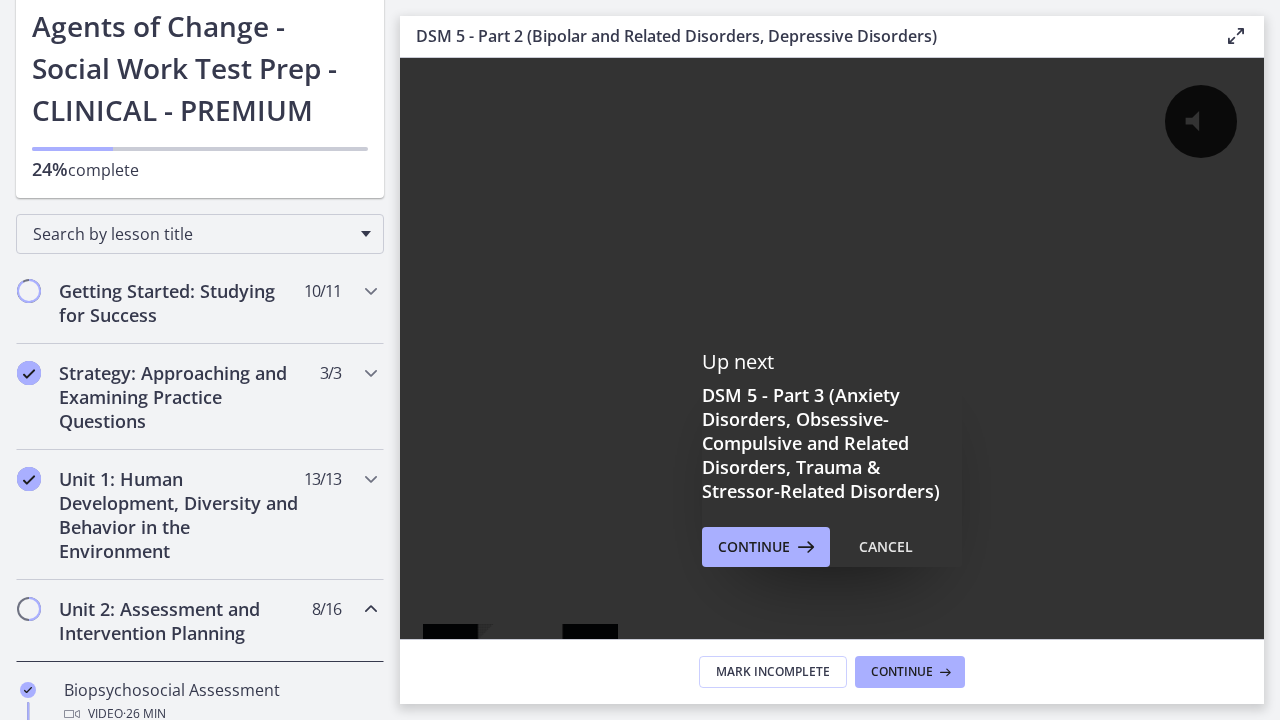 click on "0:00" at bounding box center [781, 756] 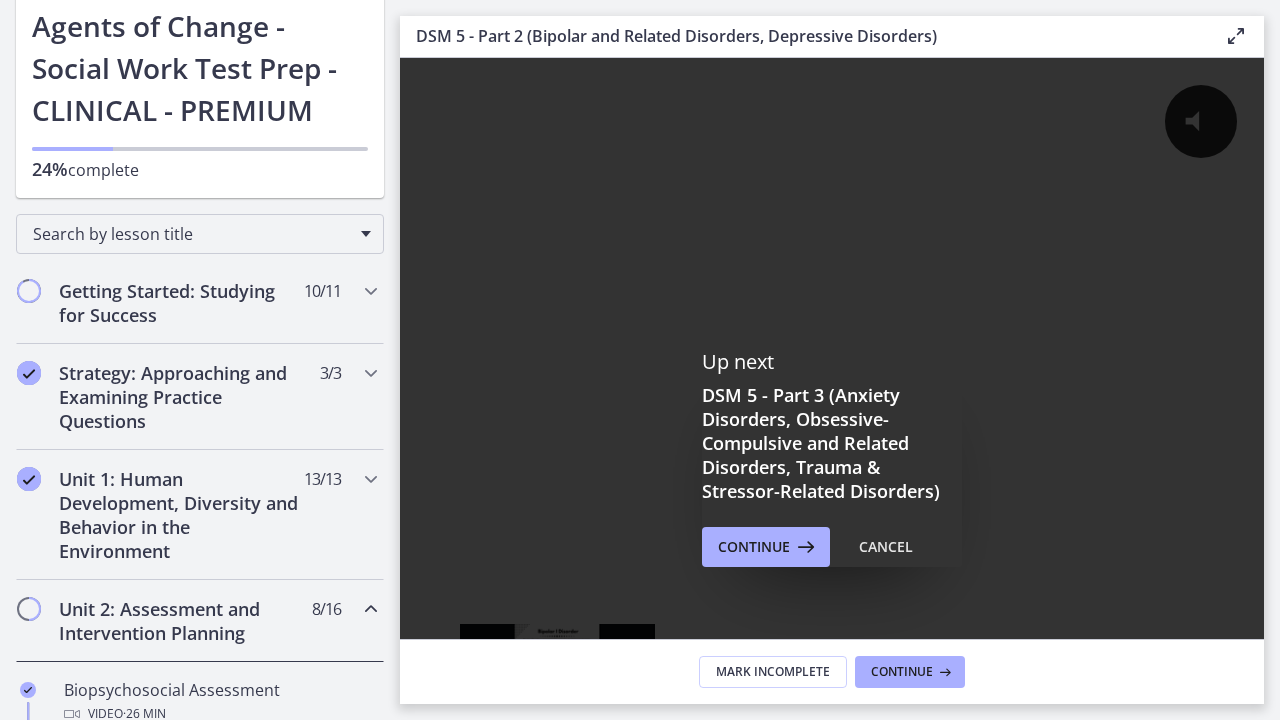 drag, startPoint x: 518, startPoint y: 757, endPoint x: 560, endPoint y: 748, distance: 42.953465 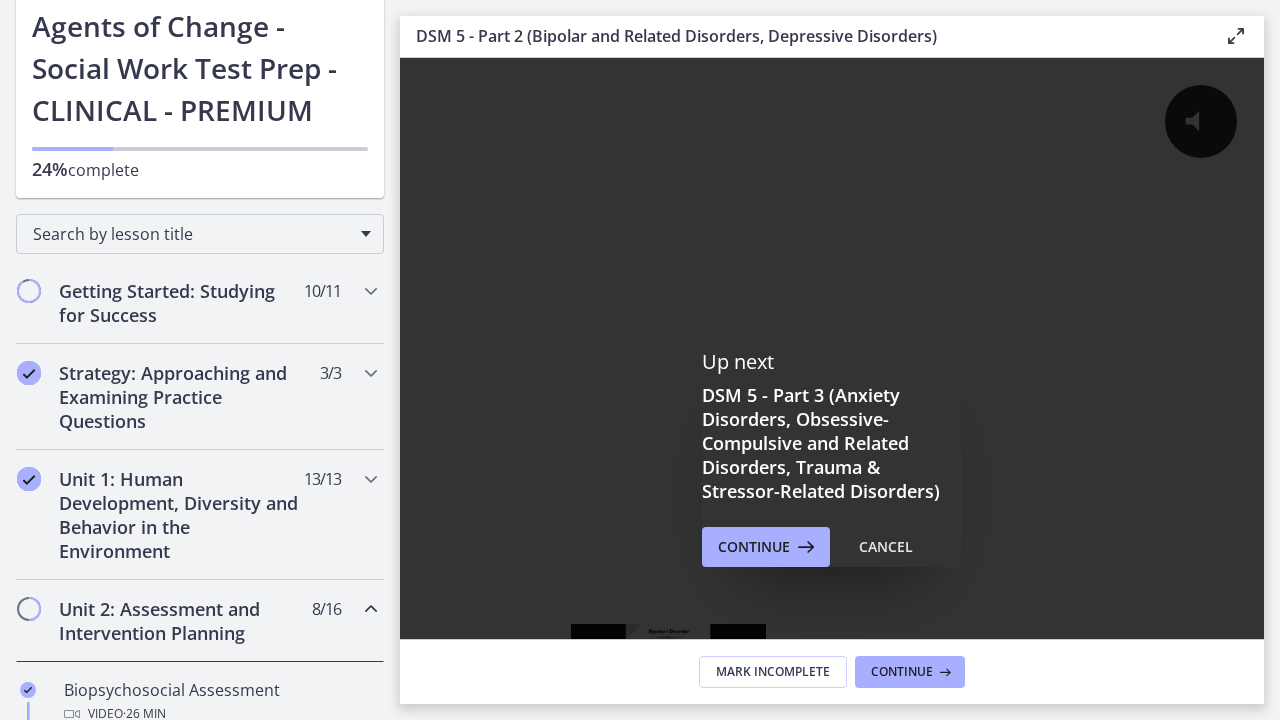 drag, startPoint x: 560, startPoint y: 748, endPoint x: 670, endPoint y: 753, distance: 110.11358 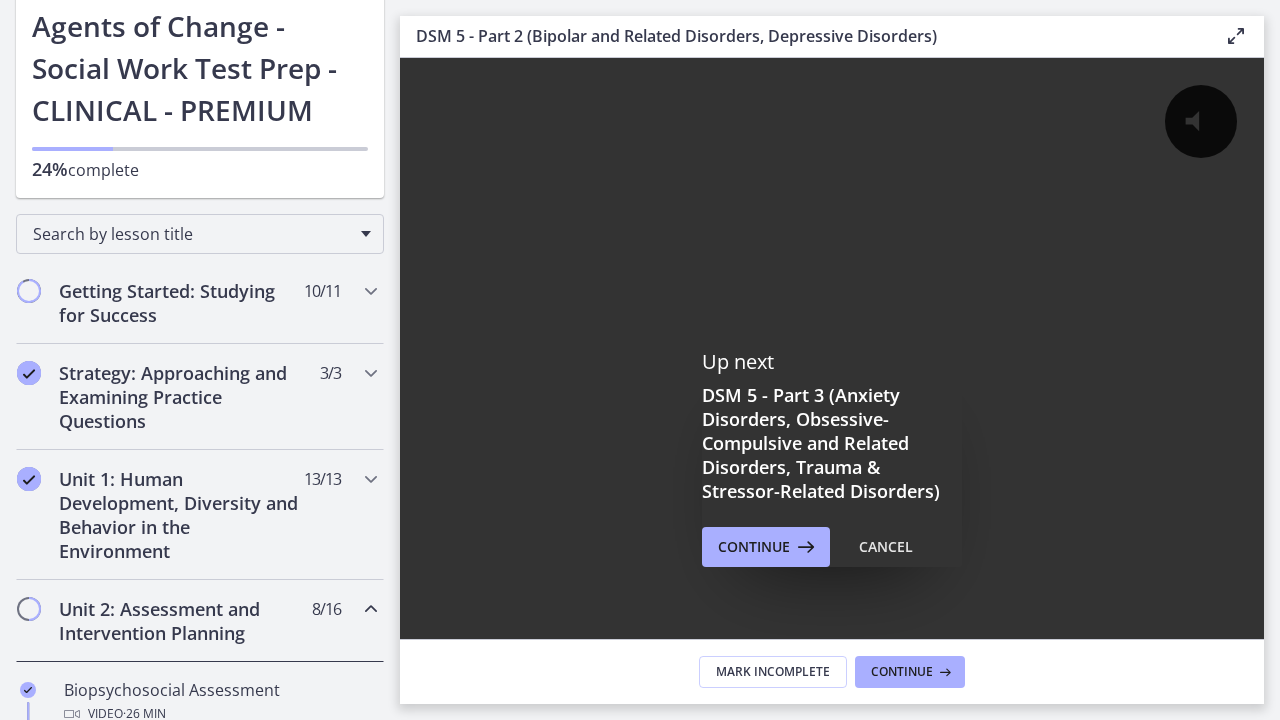 drag, startPoint x: 671, startPoint y: 760, endPoint x: 1419, endPoint y: 756, distance: 748.0107 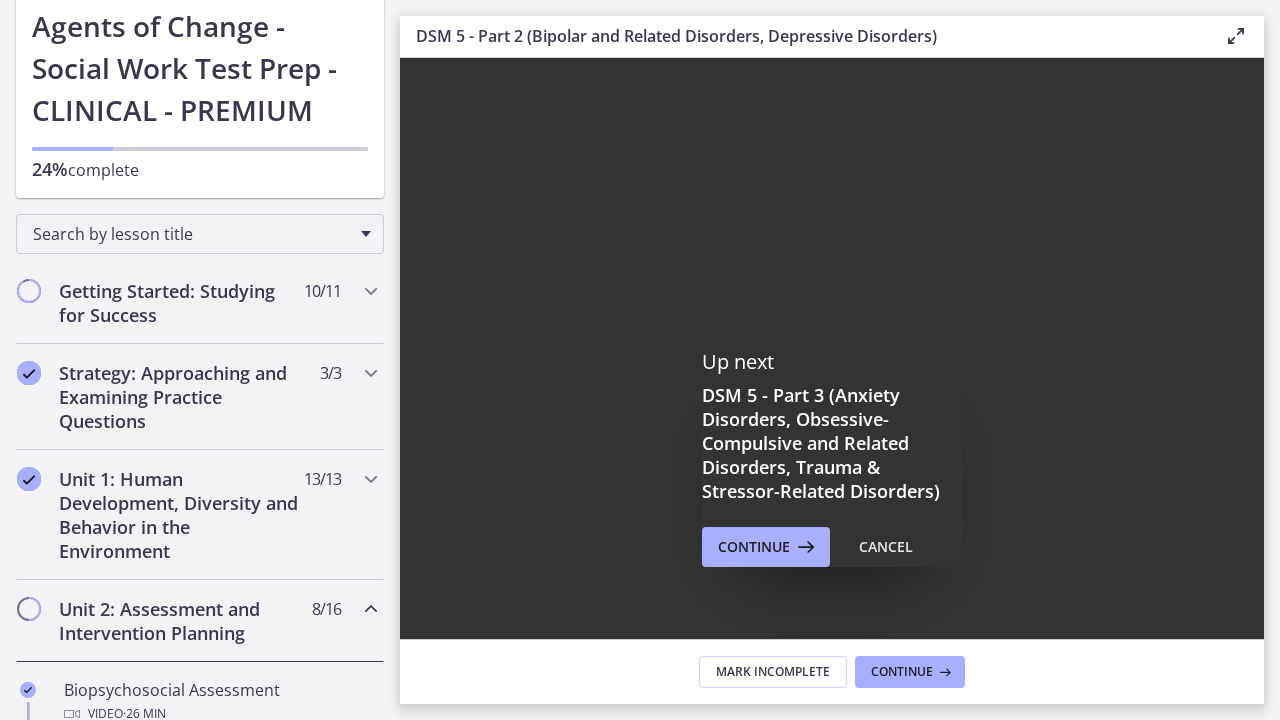 scroll, scrollTop: 0, scrollLeft: 0, axis: both 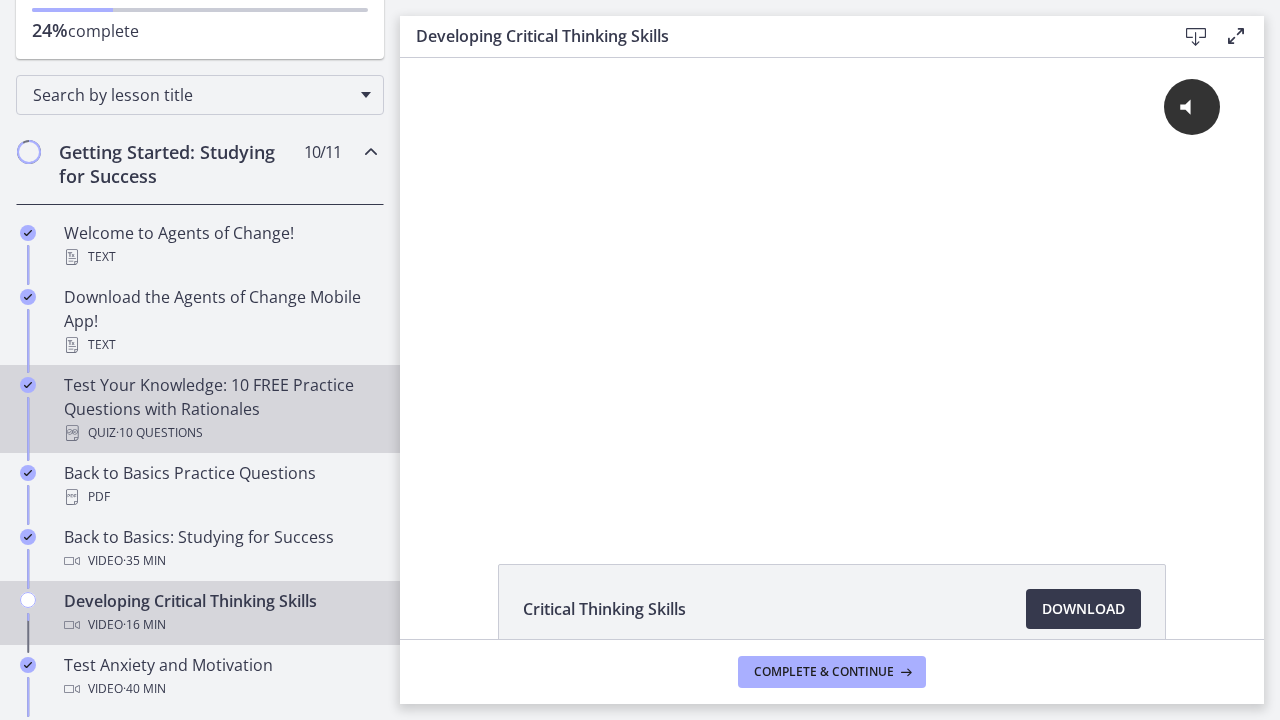 click on "Quiz
·  10 Questions" at bounding box center (220, 433) 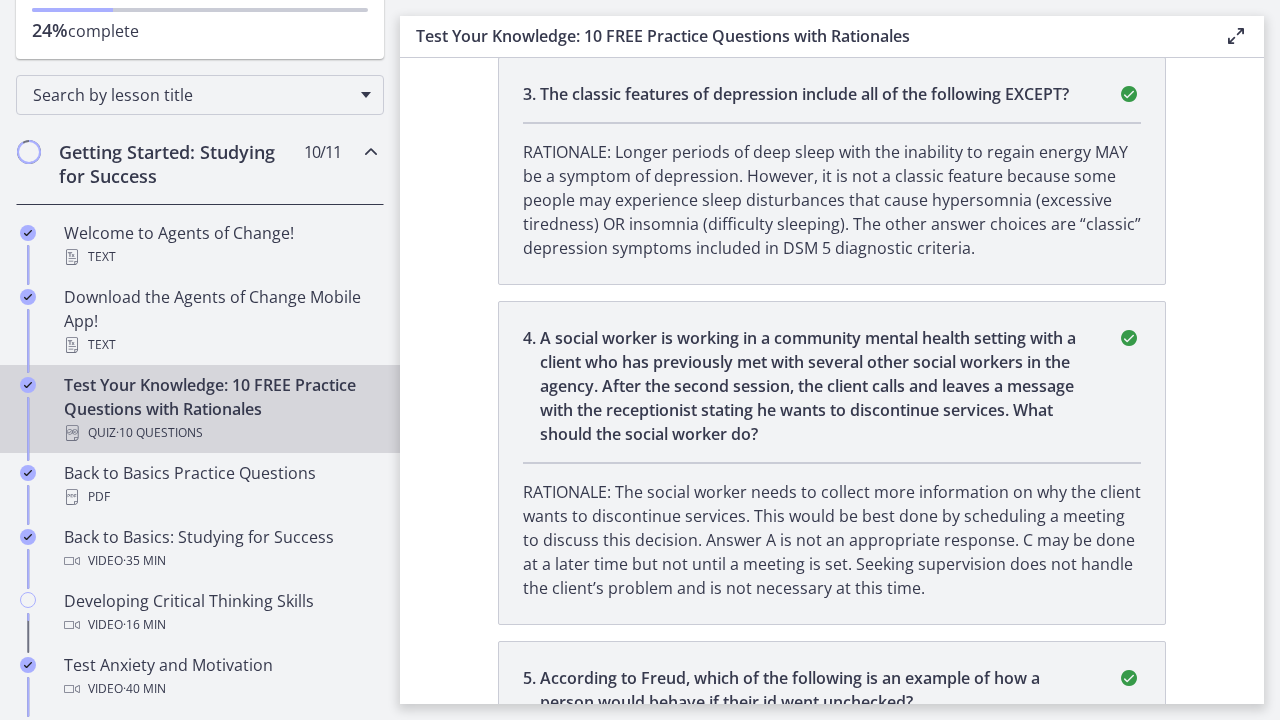 scroll, scrollTop: 1189, scrollLeft: 0, axis: vertical 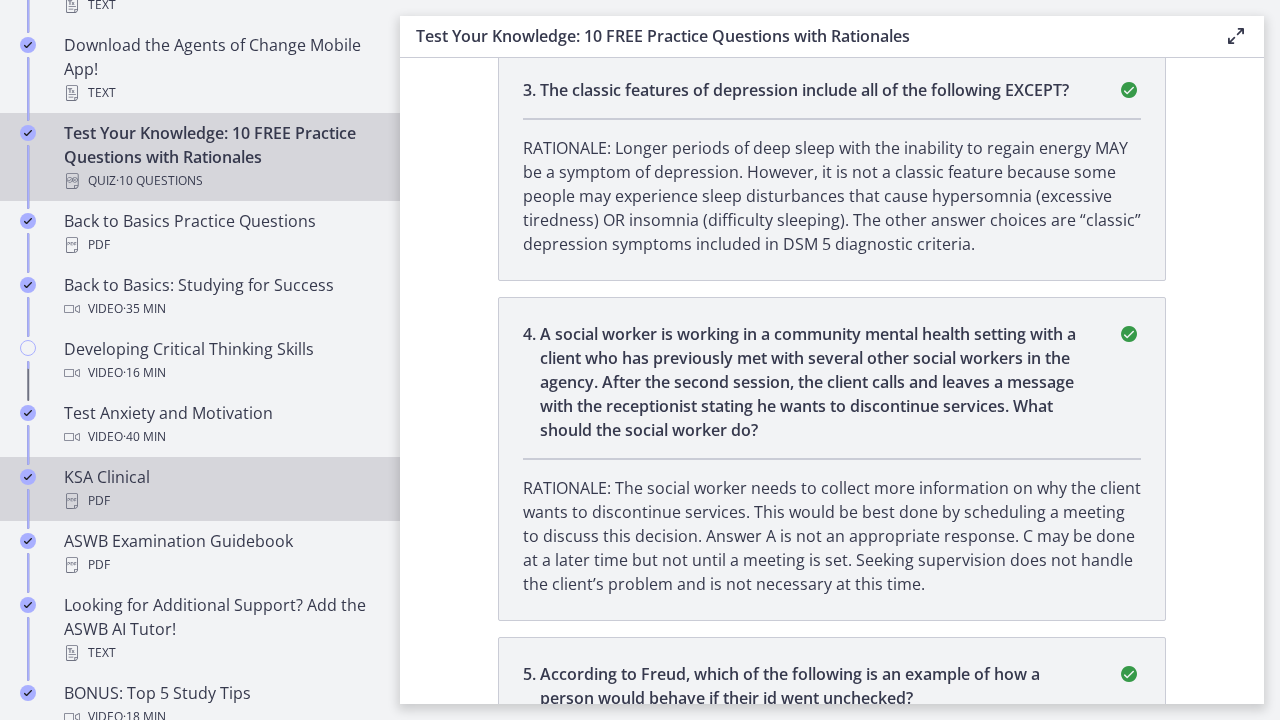click on "PDF" at bounding box center [220, 501] 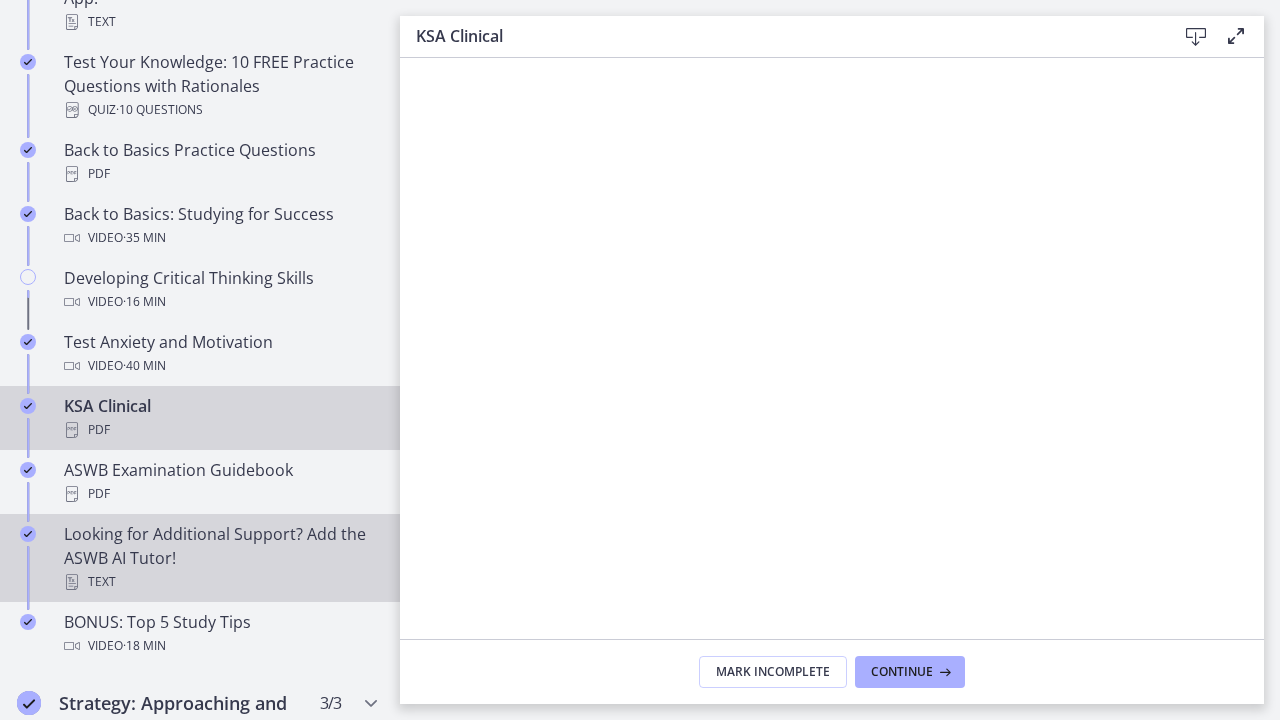 scroll, scrollTop: 589, scrollLeft: 0, axis: vertical 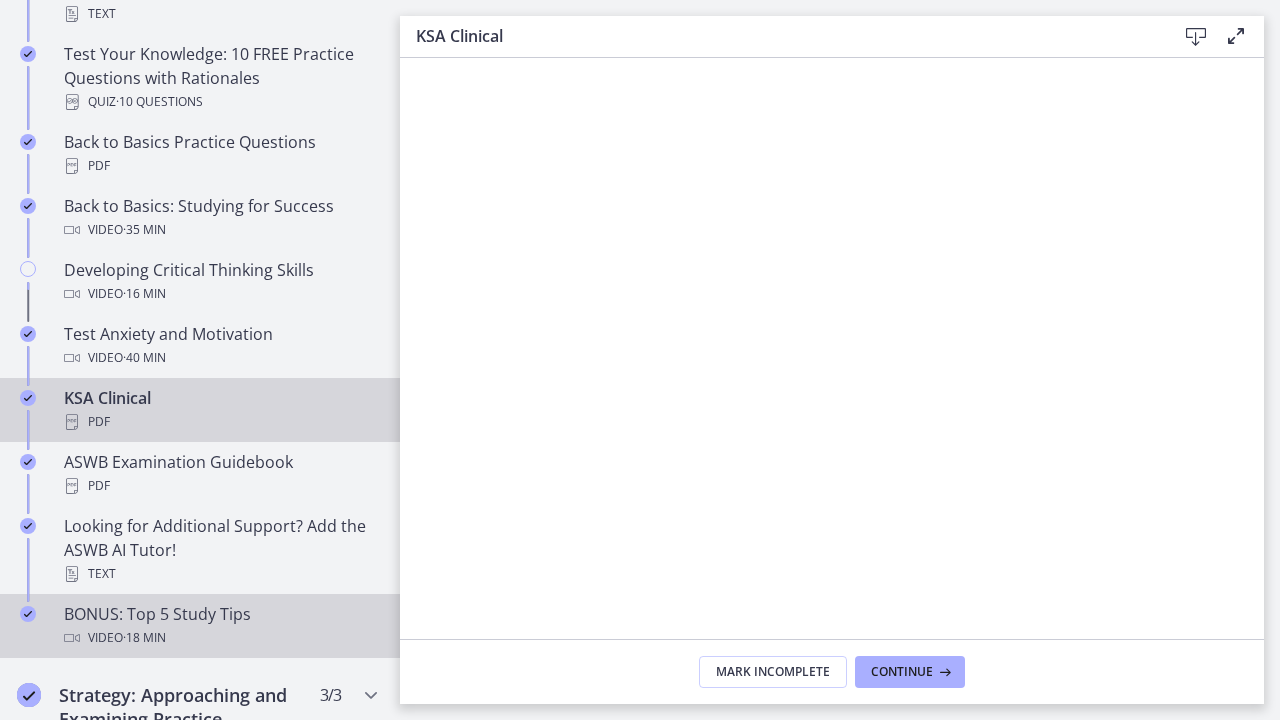 click on "BONUS: Top 5 Study Tips
Video
·  18 min" at bounding box center (220, 626) 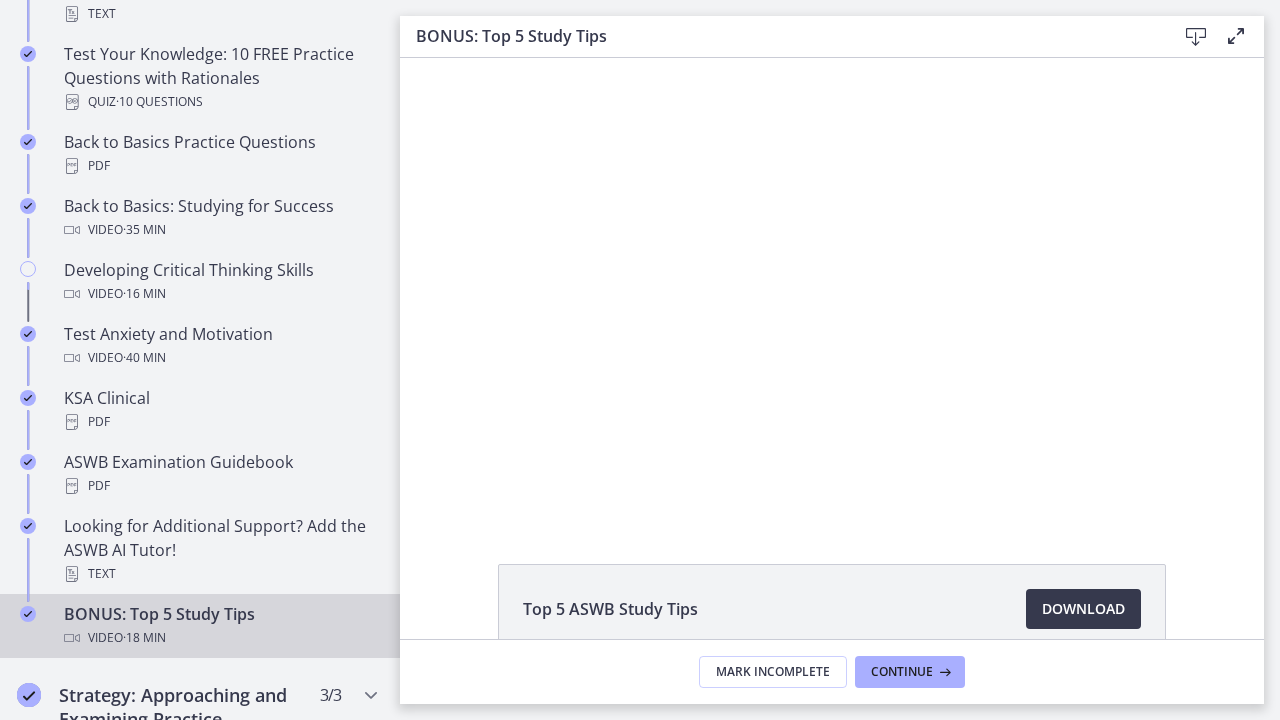 scroll, scrollTop: 0, scrollLeft: 0, axis: both 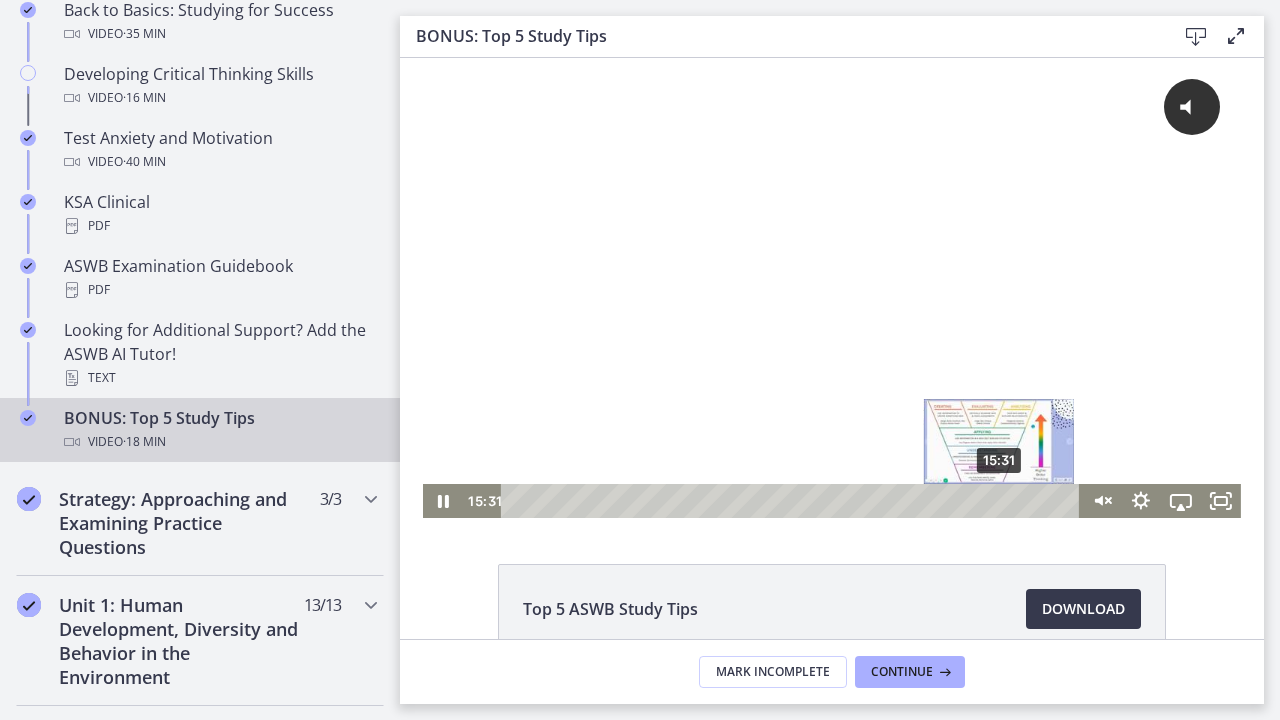 click on "15:31" at bounding box center [793, 501] 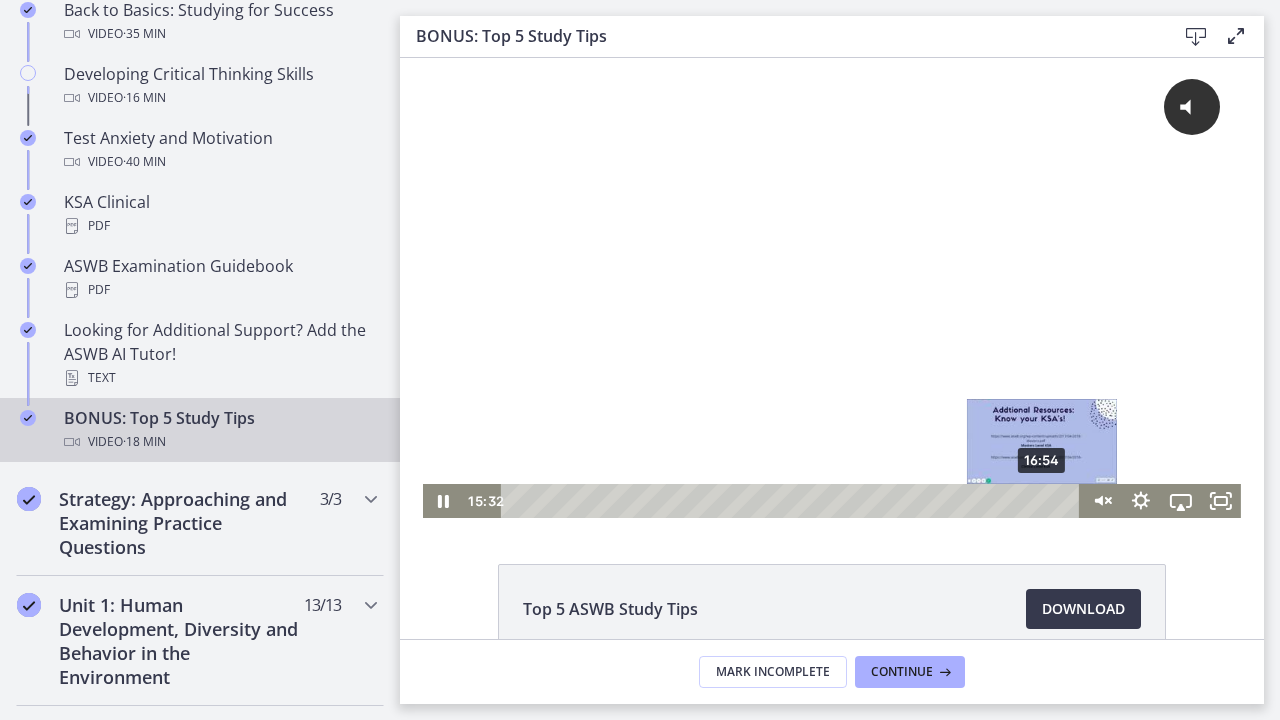 click on "16:54" at bounding box center (793, 501) 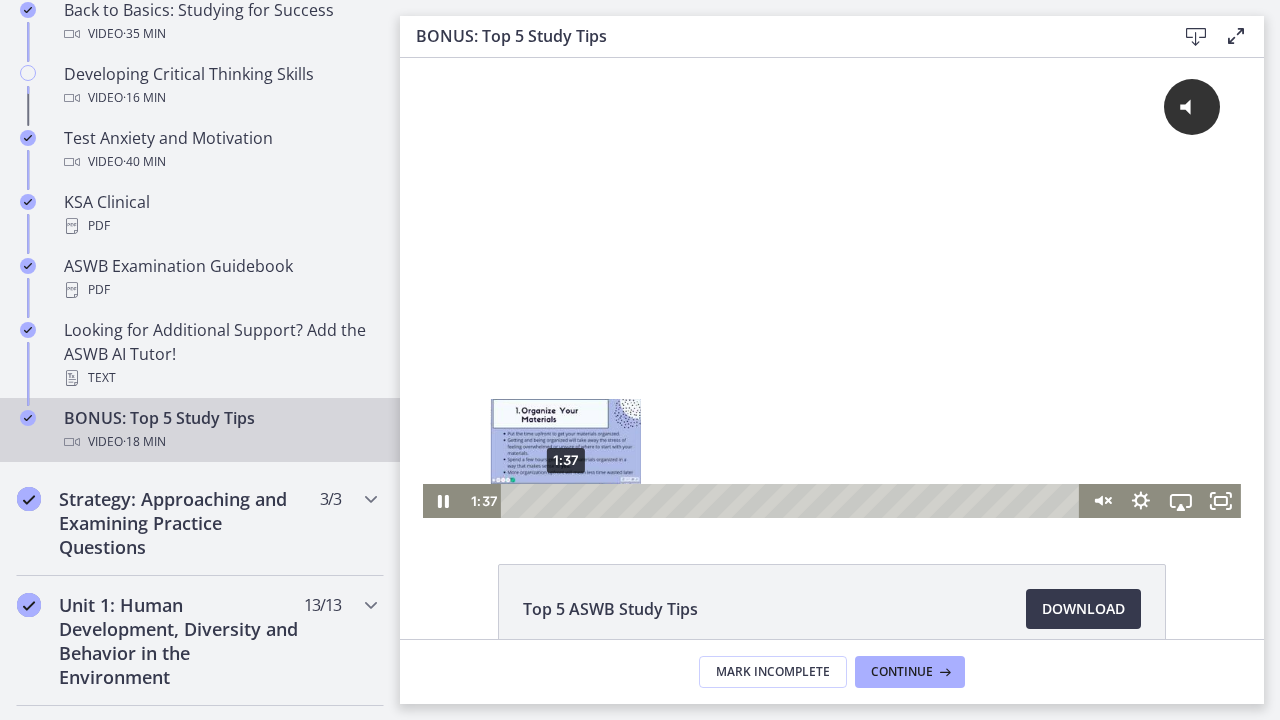 click on "1:37" at bounding box center [793, 501] 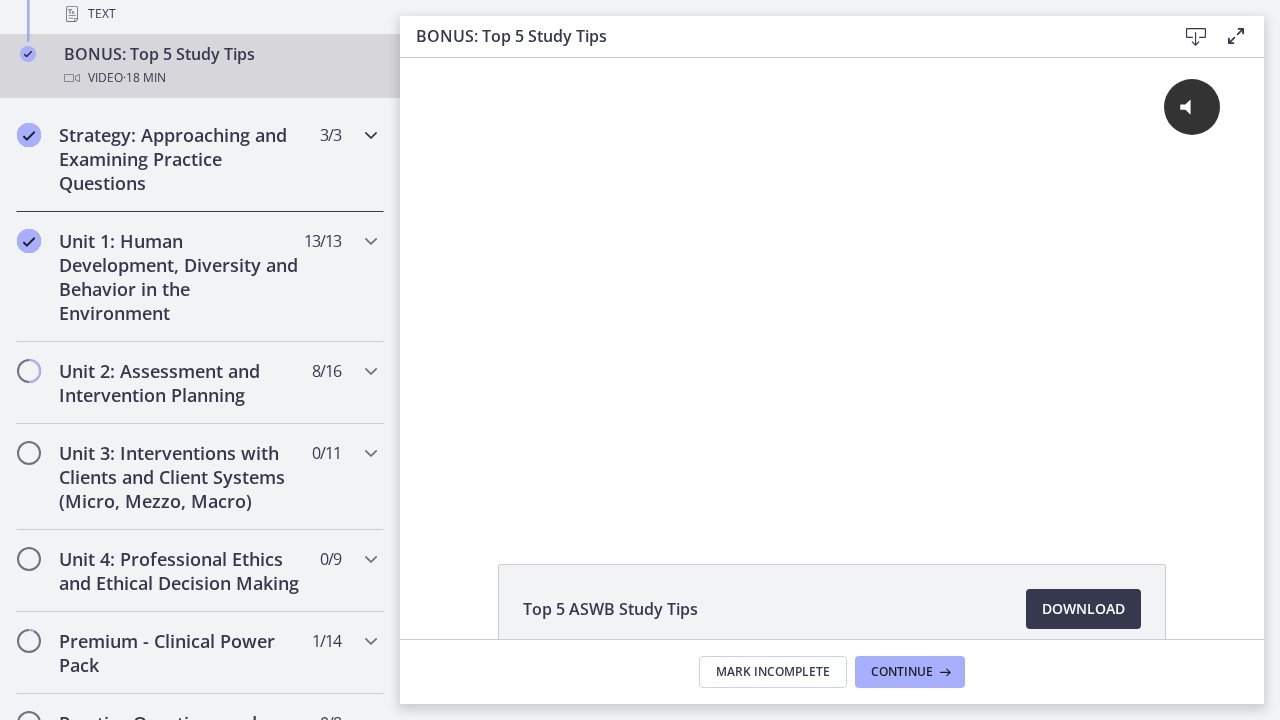 scroll, scrollTop: 1180, scrollLeft: 0, axis: vertical 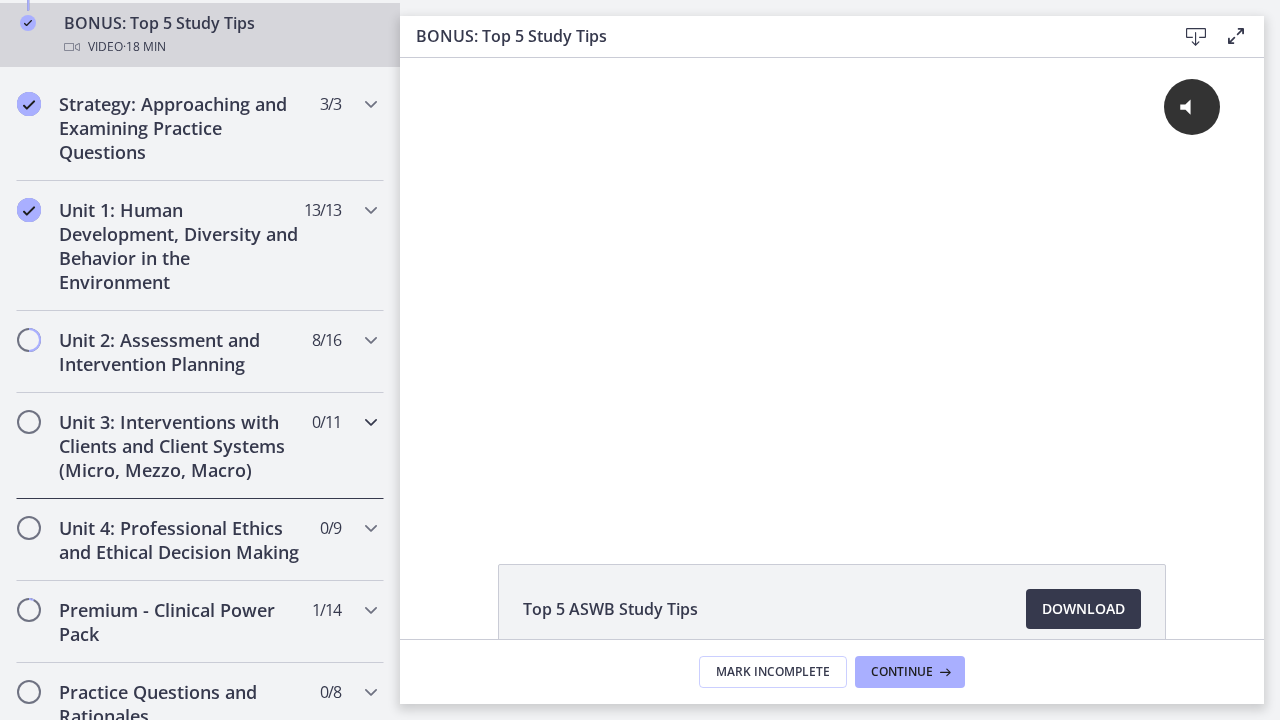 click on "Unit 3: Interventions with Clients and Client Systems (Micro, Mezzo, Macro)" at bounding box center (181, 446) 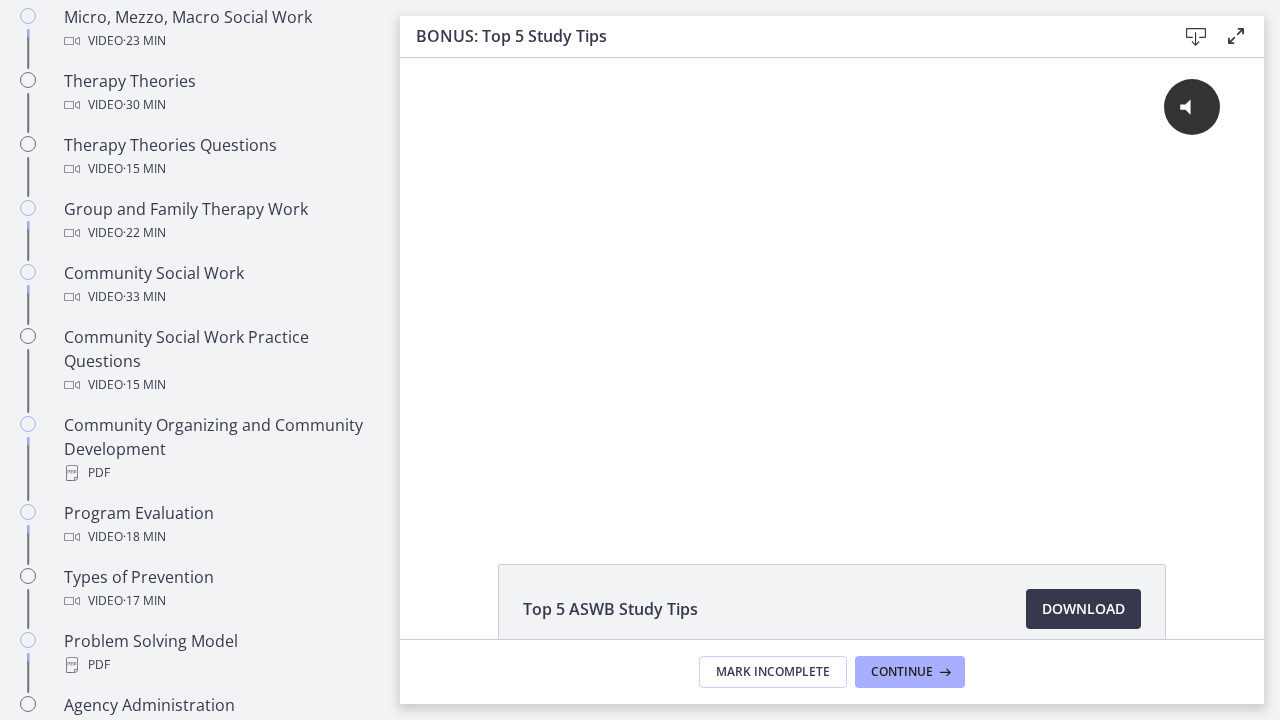 scroll, scrollTop: 892, scrollLeft: 0, axis: vertical 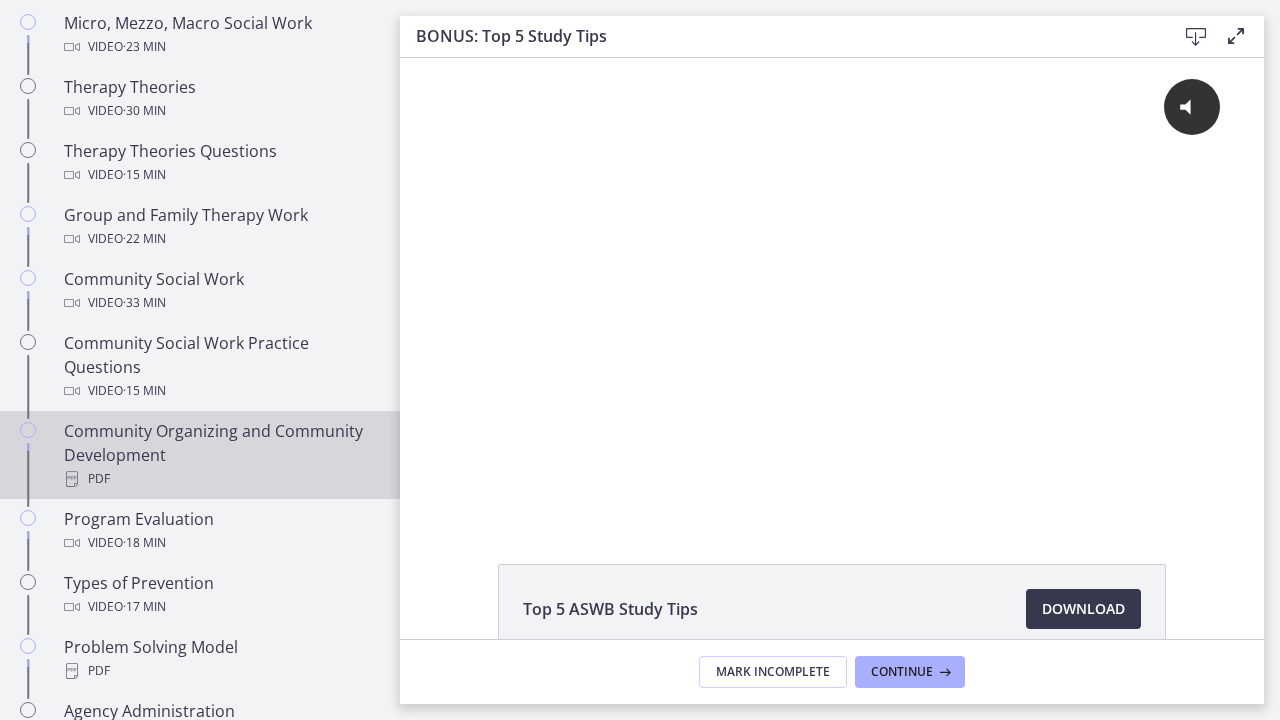 click on "Community Organizing and Community Development
PDF" at bounding box center (220, 455) 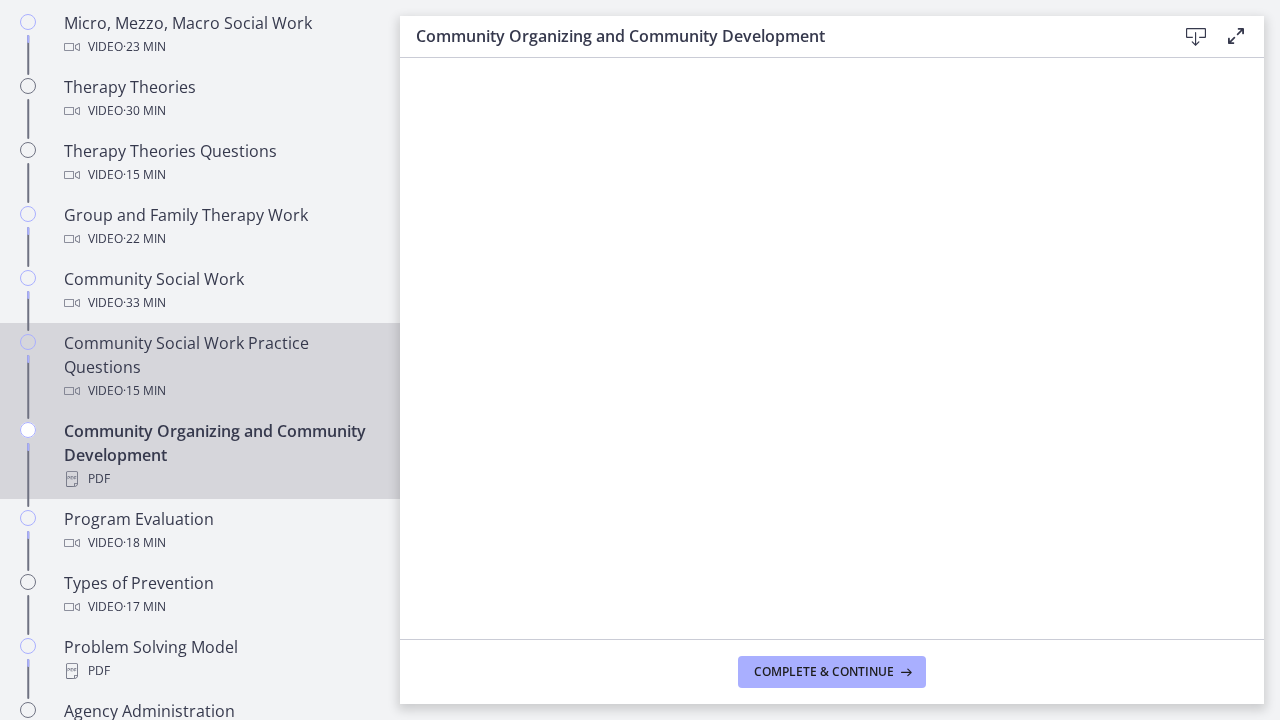 scroll, scrollTop: 0, scrollLeft: 0, axis: both 